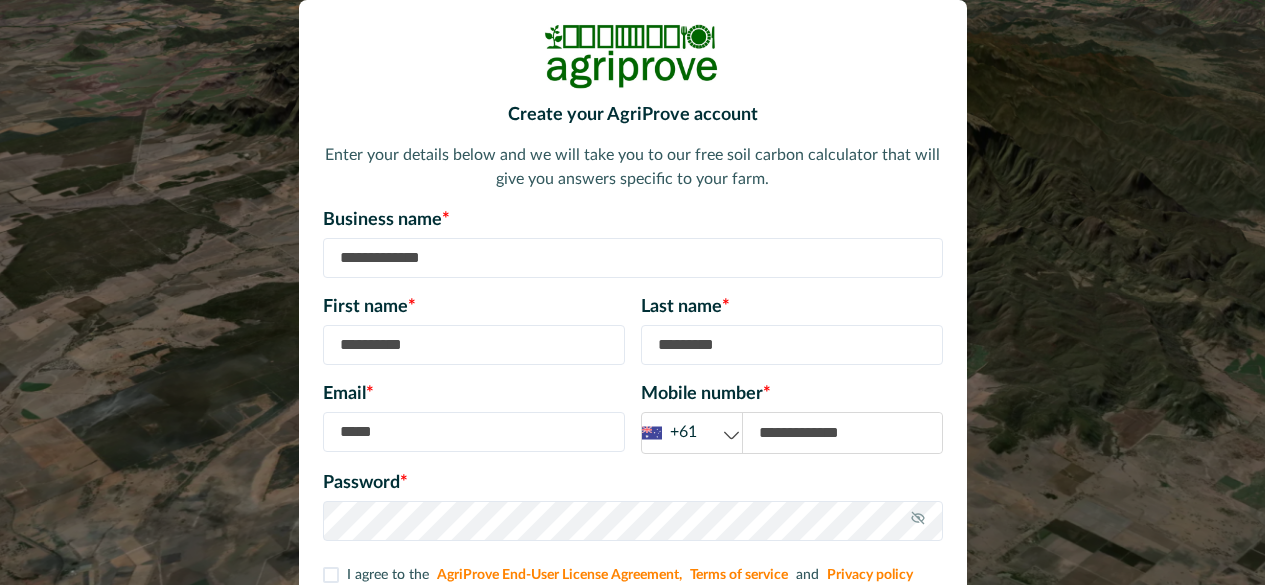 scroll, scrollTop: 0, scrollLeft: 0, axis: both 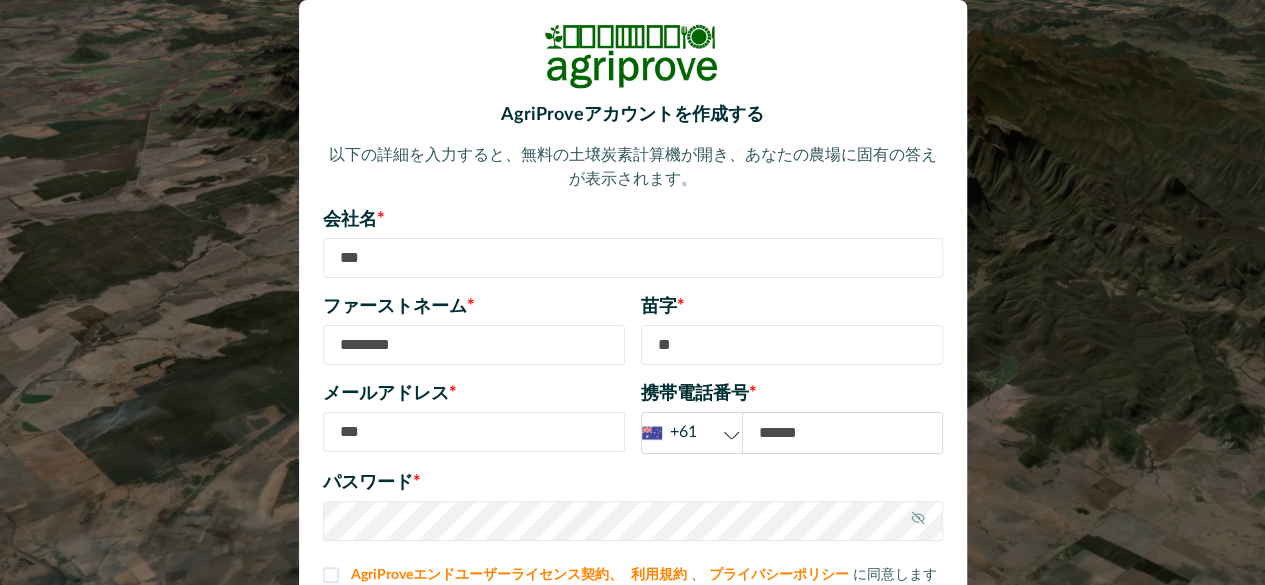click on "+61" at bounding box center (692, 432) 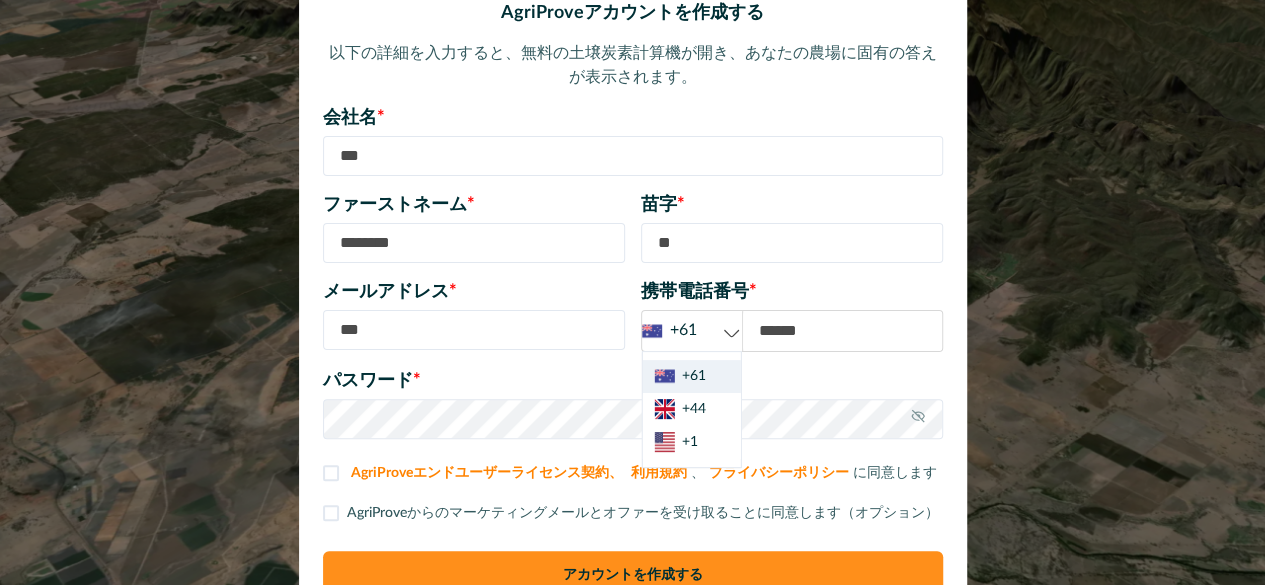 scroll, scrollTop: 104, scrollLeft: 0, axis: vertical 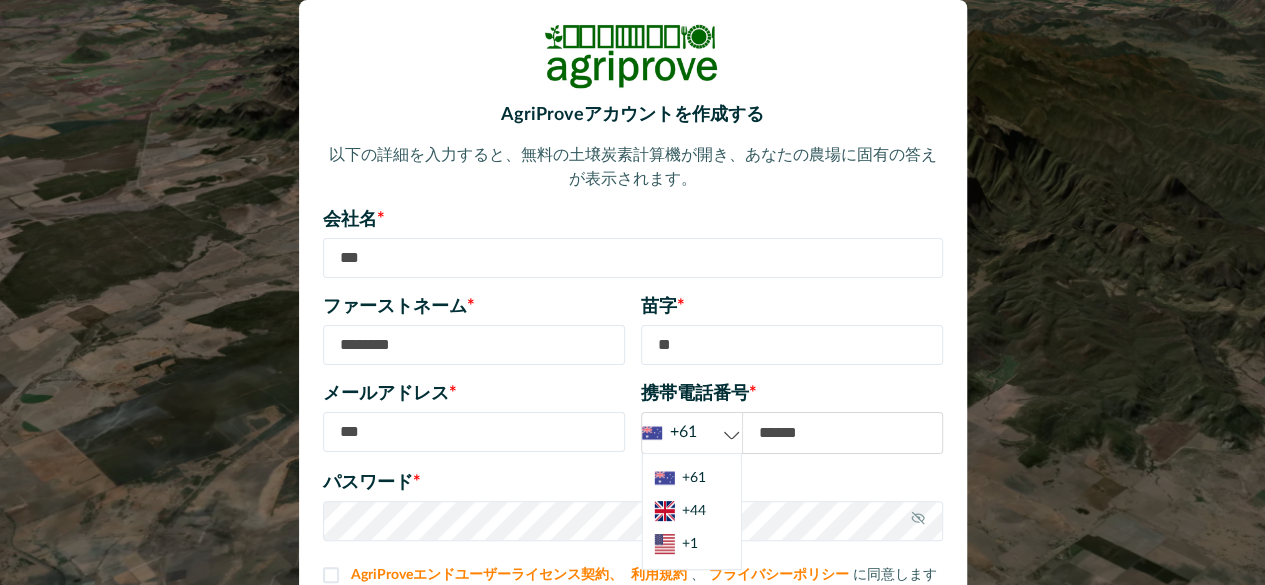 click at bounding box center [633, 258] 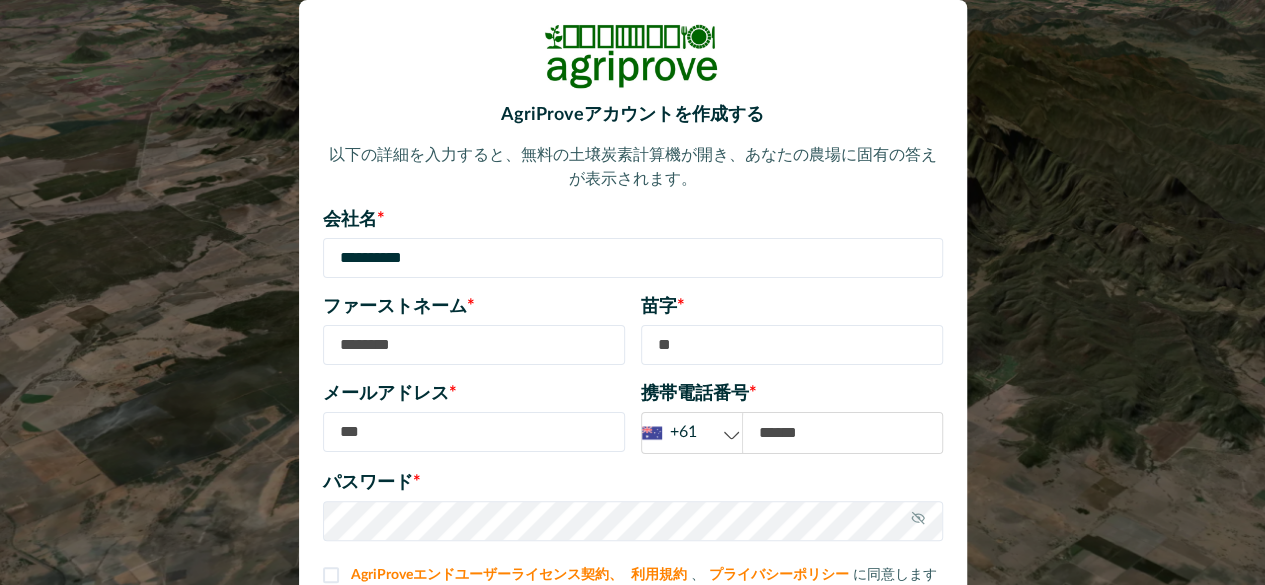 type on "**********" 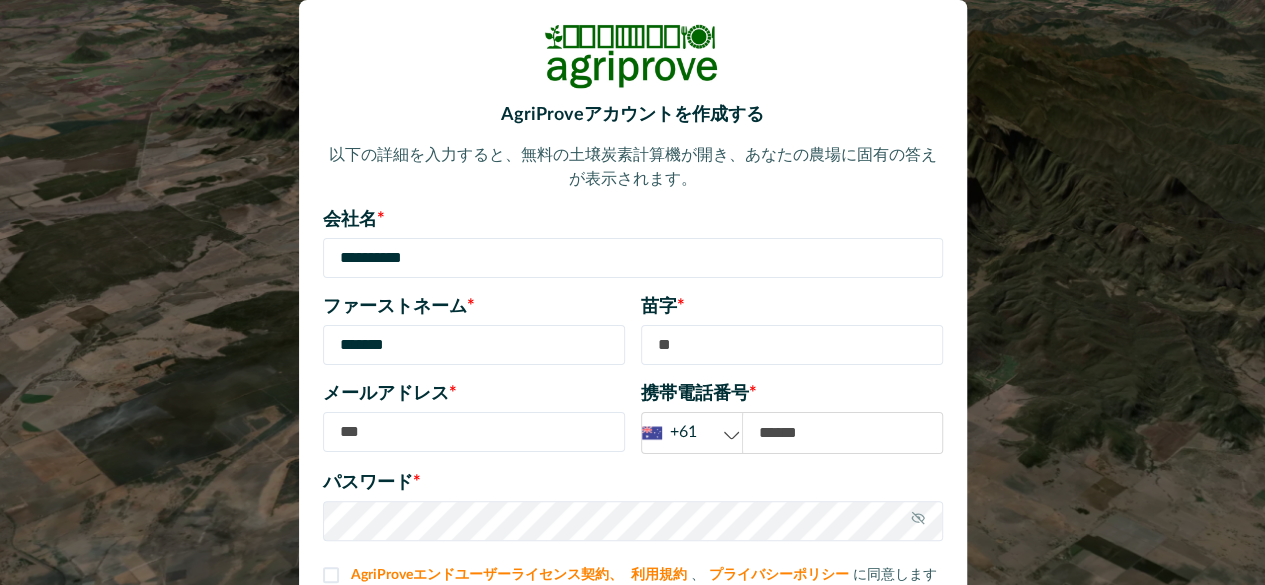 type on "*******" 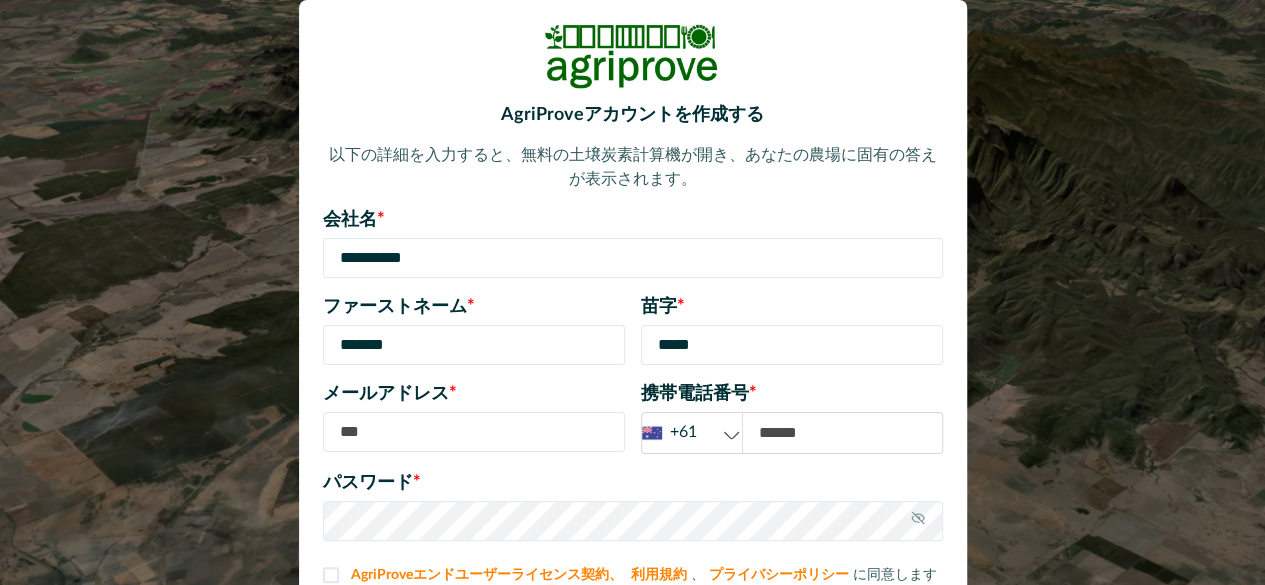 type on "*****" 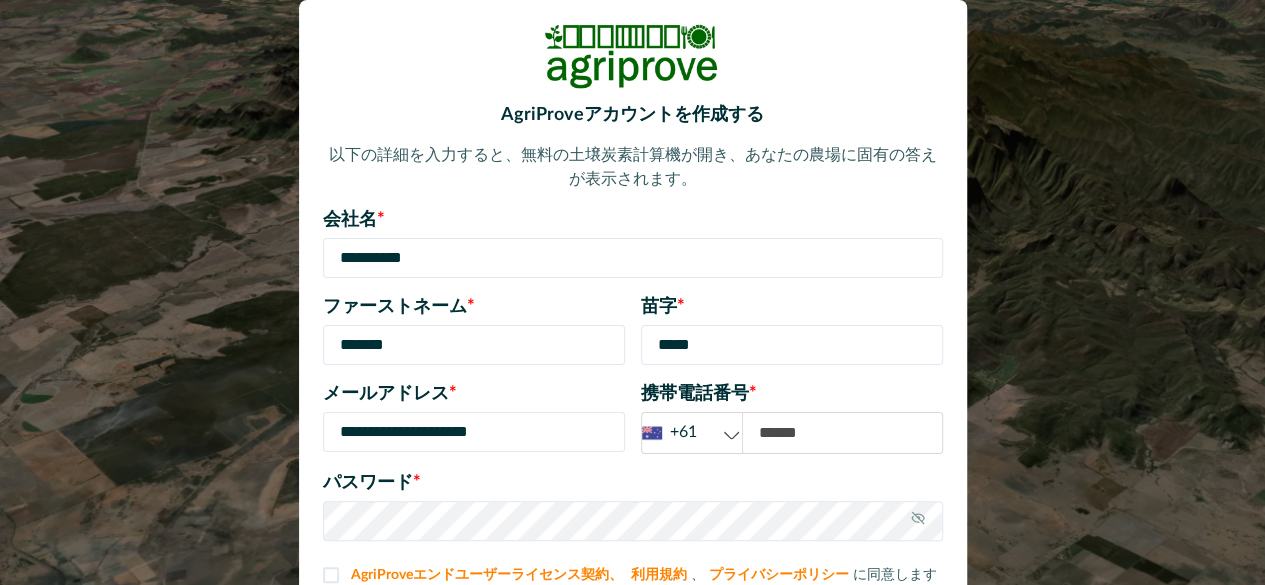 type on "**********" 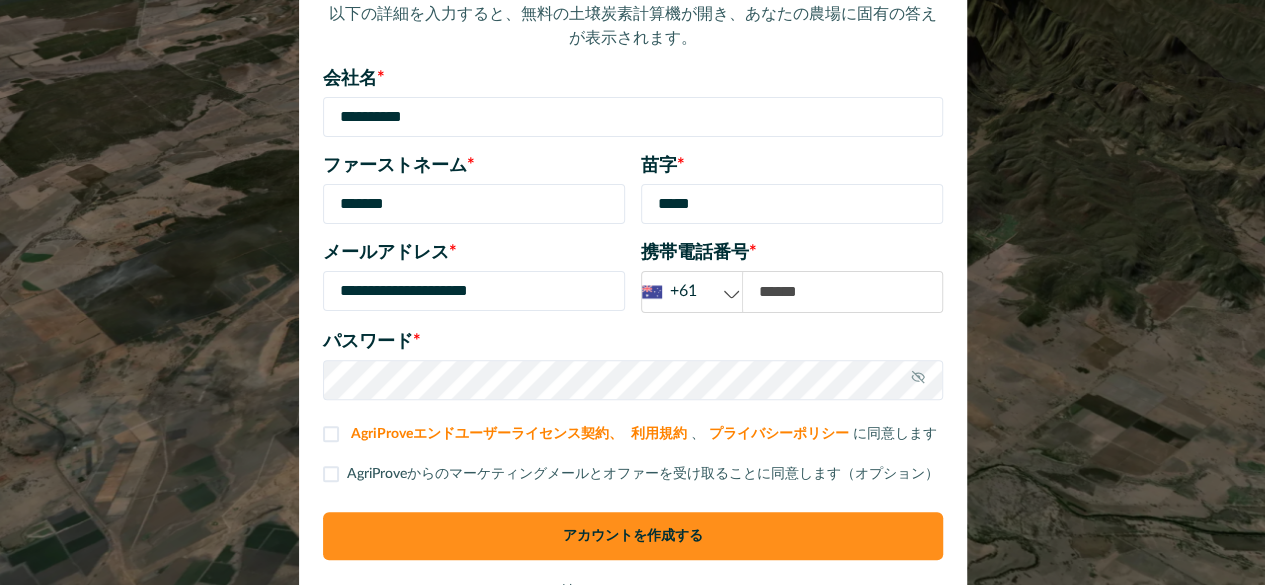scroll, scrollTop: 238, scrollLeft: 0, axis: vertical 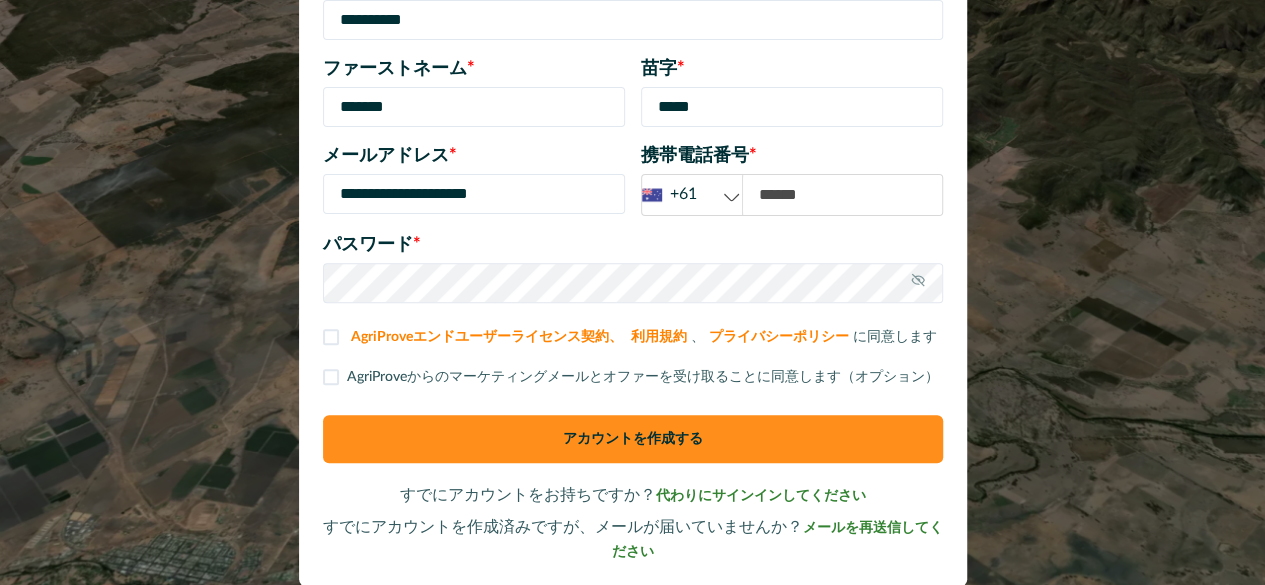 click at bounding box center (842, 195) 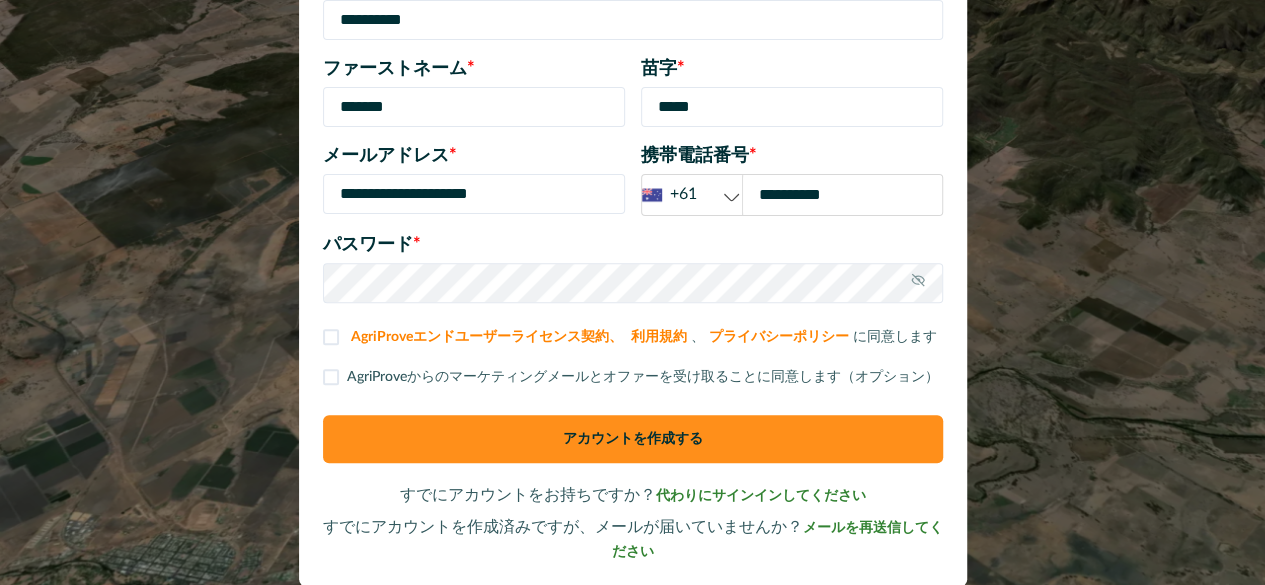 type on "**********" 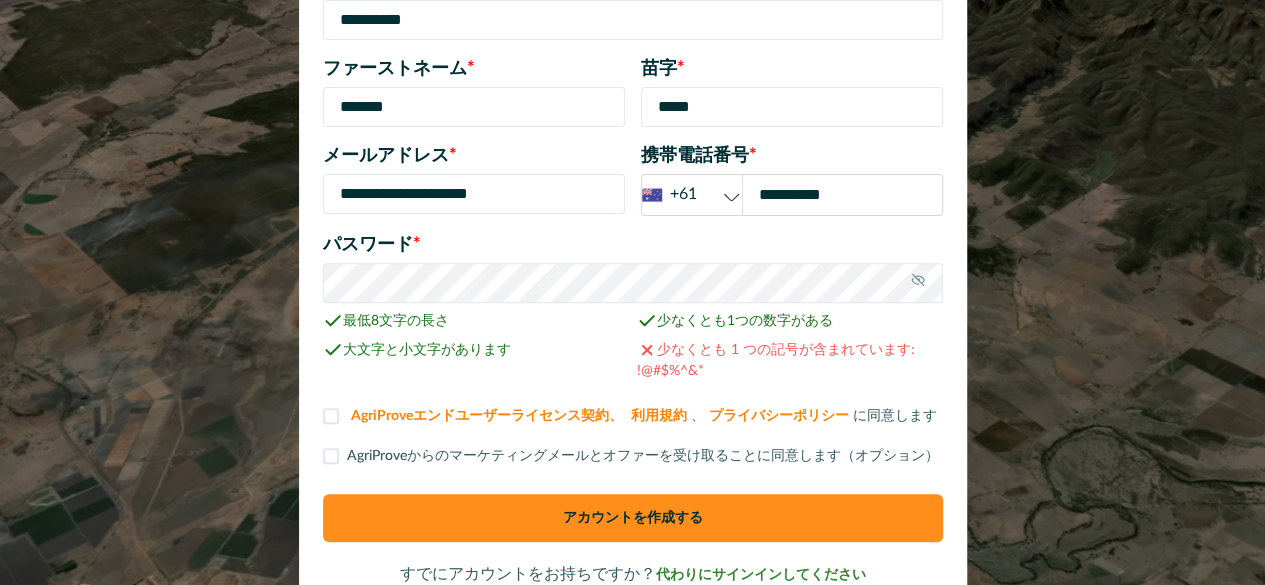 scroll, scrollTop: 318, scrollLeft: 0, axis: vertical 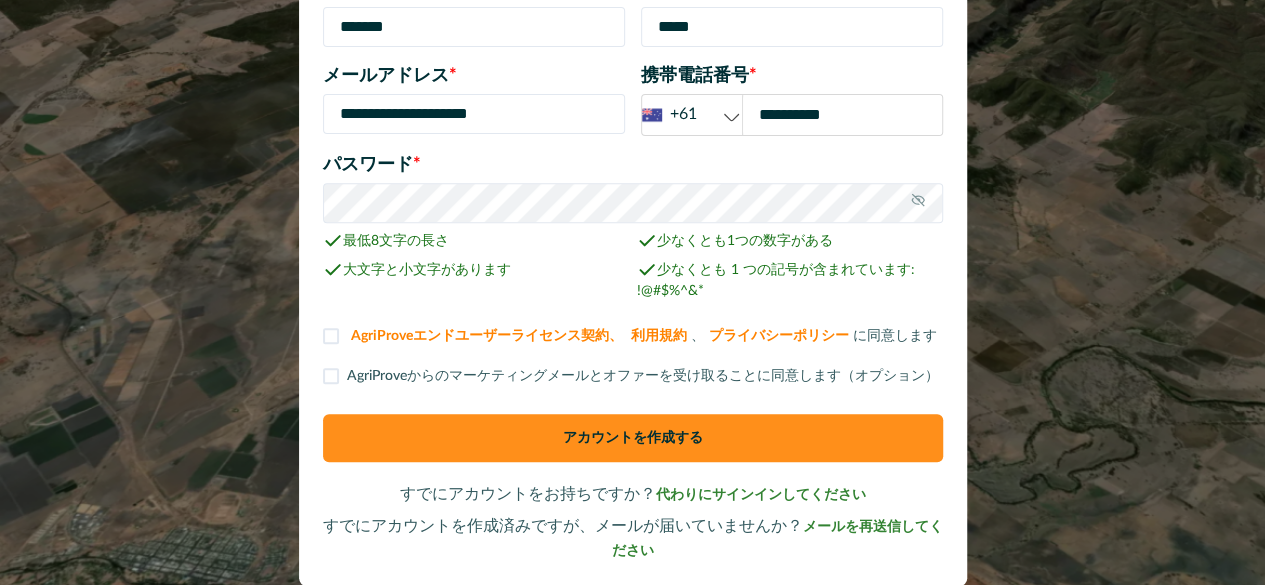 click on "アカウントを作成する" at bounding box center [633, 438] 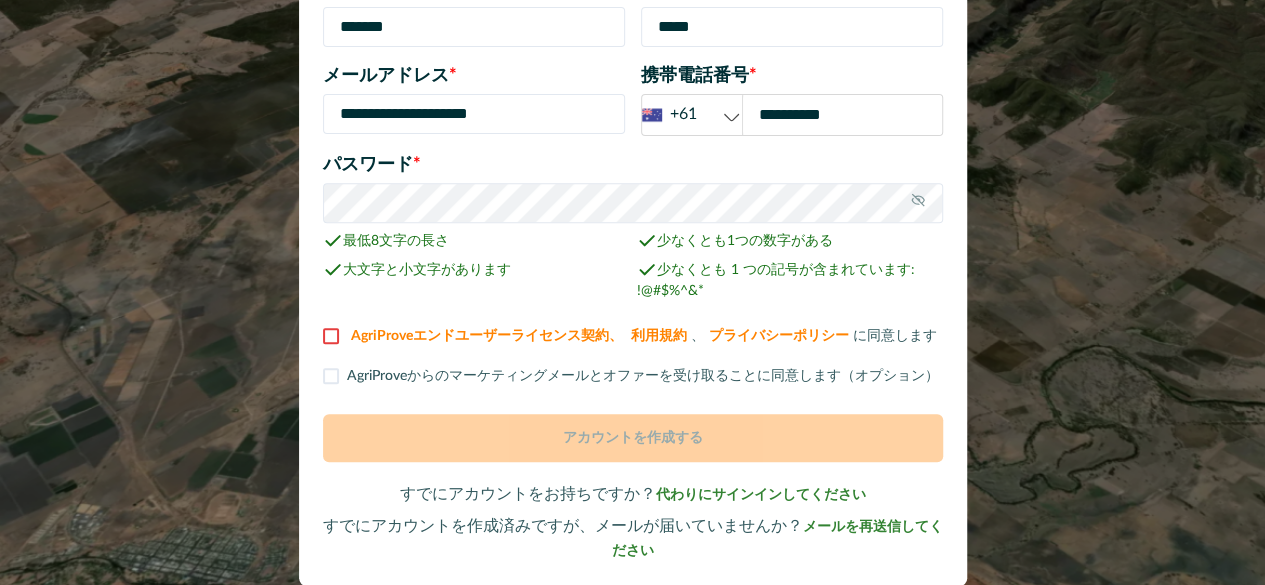 click at bounding box center [331, 336] 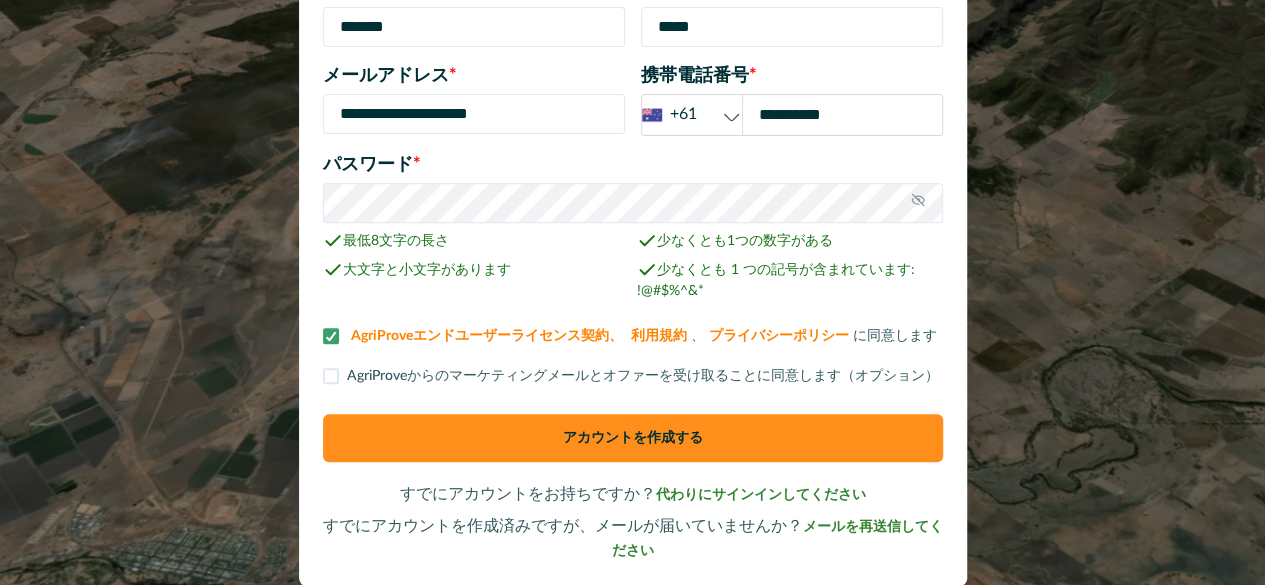 click on "アカウントを作成する" at bounding box center [633, 438] 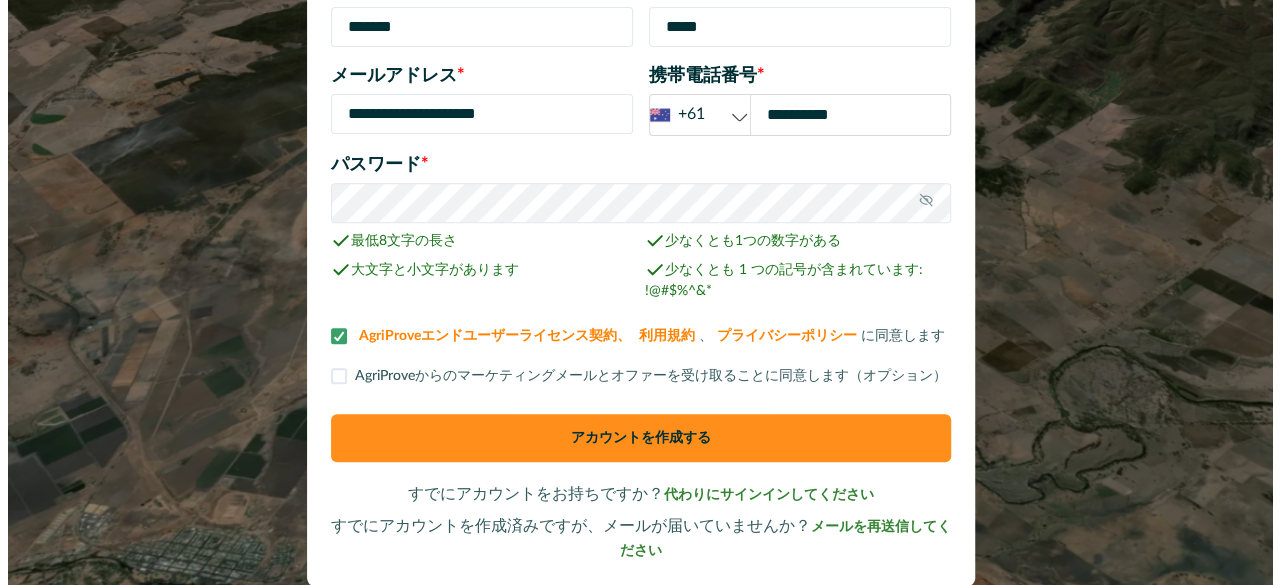 scroll, scrollTop: 0, scrollLeft: 0, axis: both 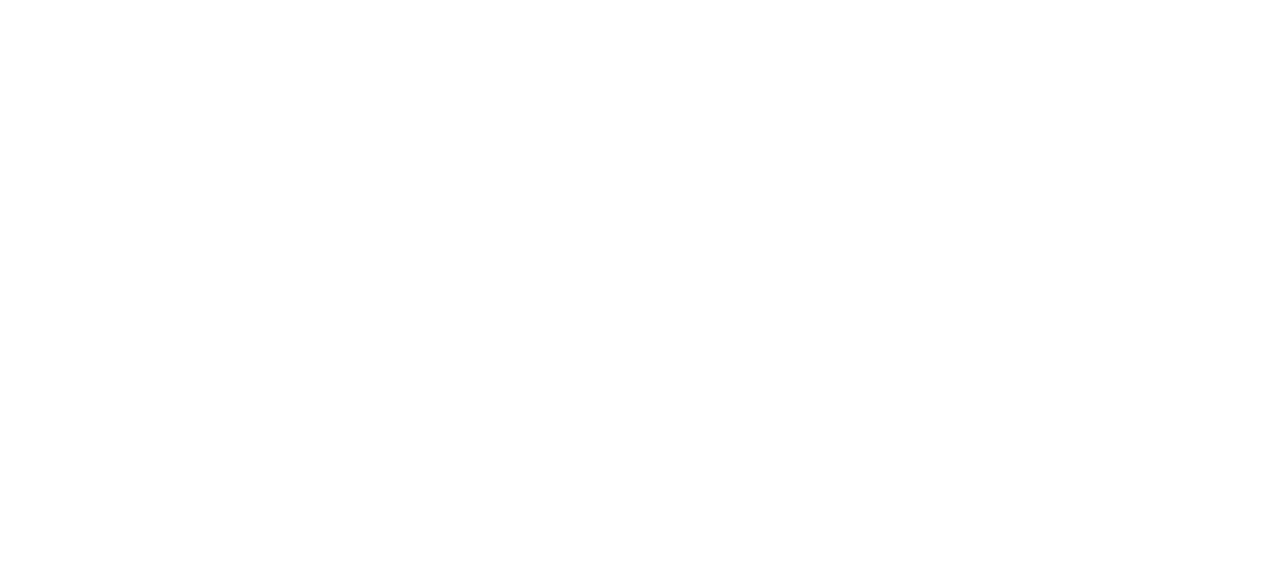 click on "原文 この翻訳を評価してください いただいたフィードバックは Google 翻訳の改善に役立てさせていただきます" at bounding box center (640, 0) 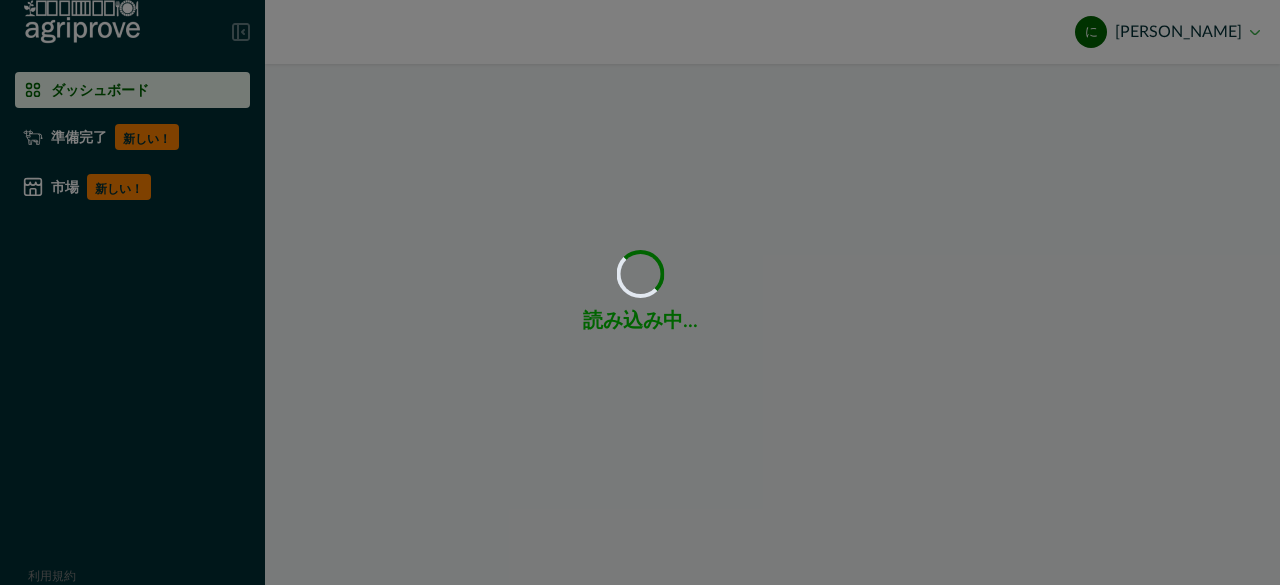 scroll, scrollTop: 0, scrollLeft: 0, axis: both 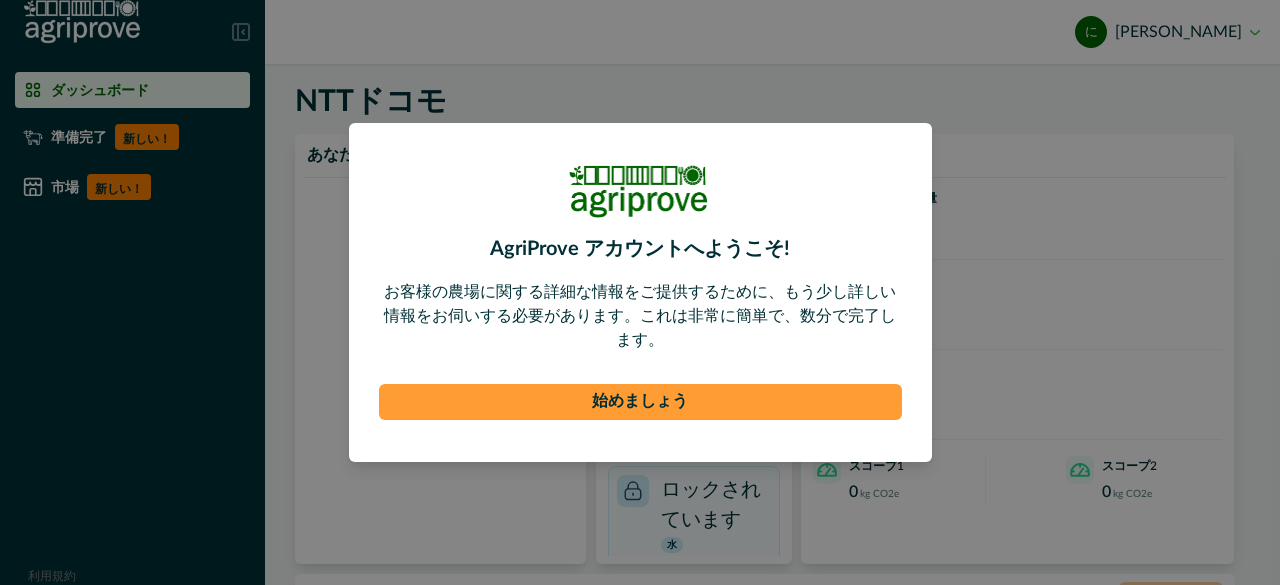 click on "始めましょう" at bounding box center [640, 402] 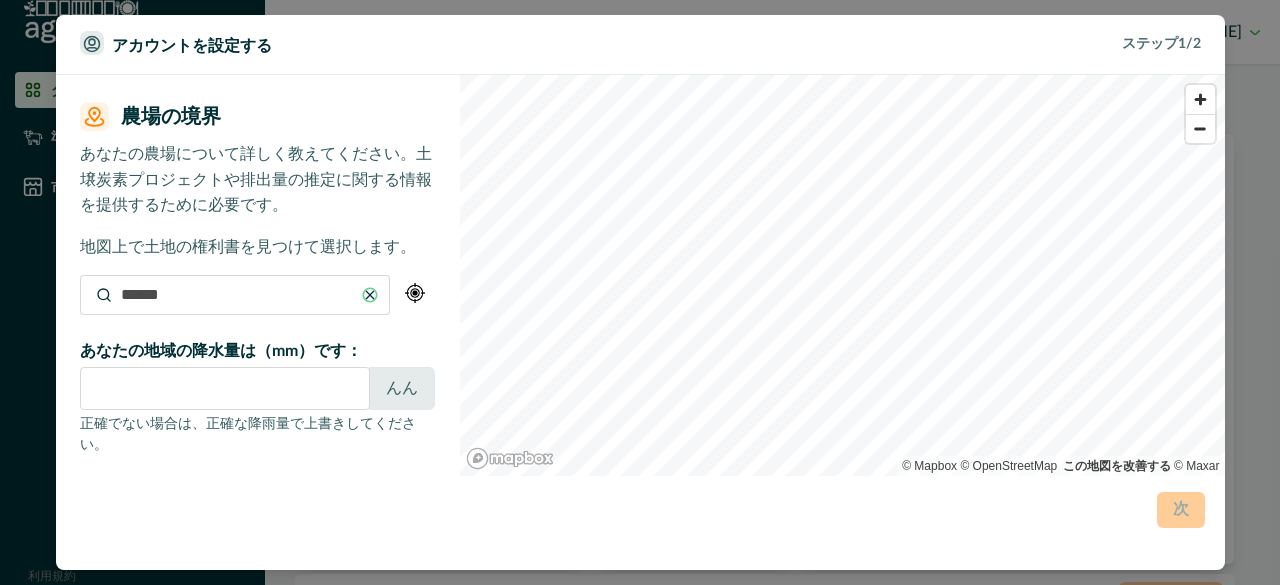 type on "*" 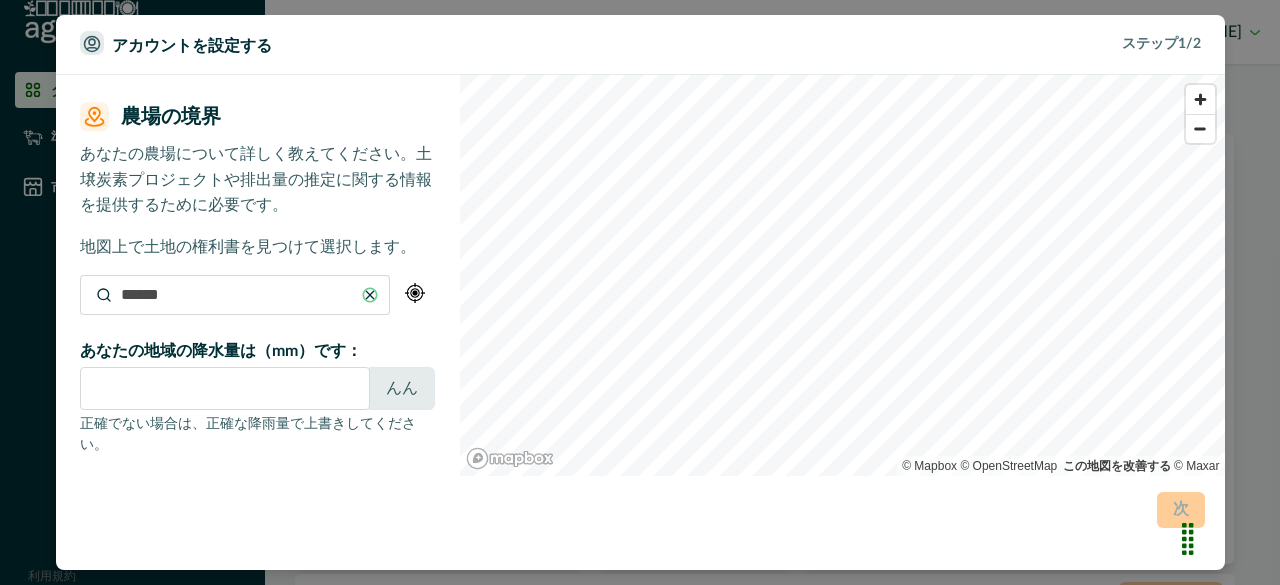type on "**********" 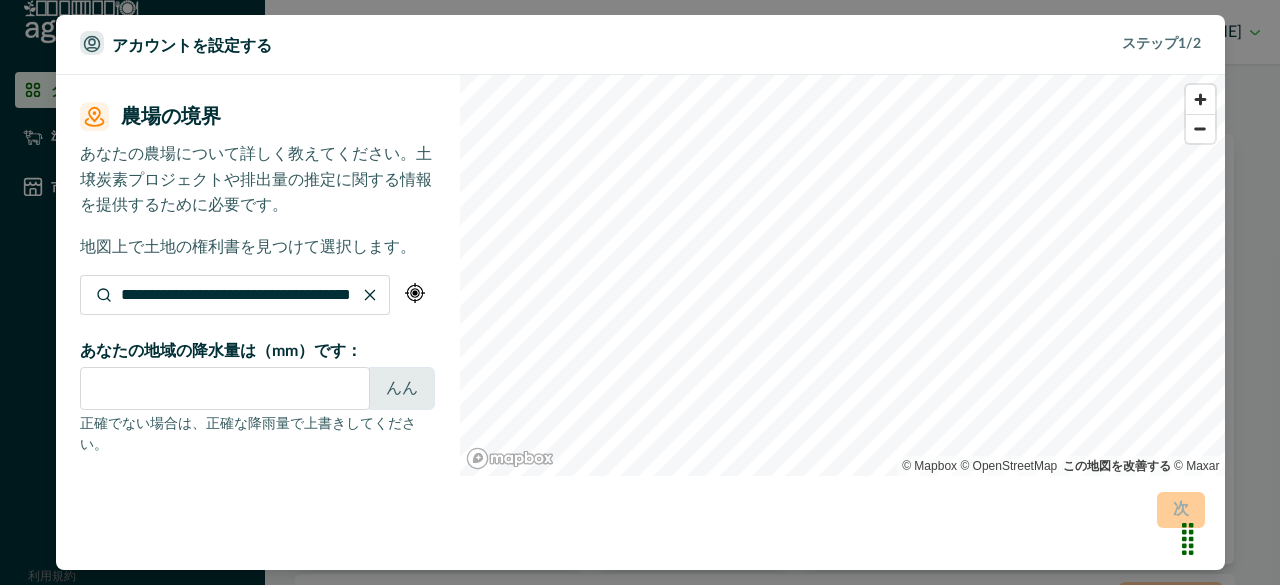 click on "**********" at bounding box center (640, 293) 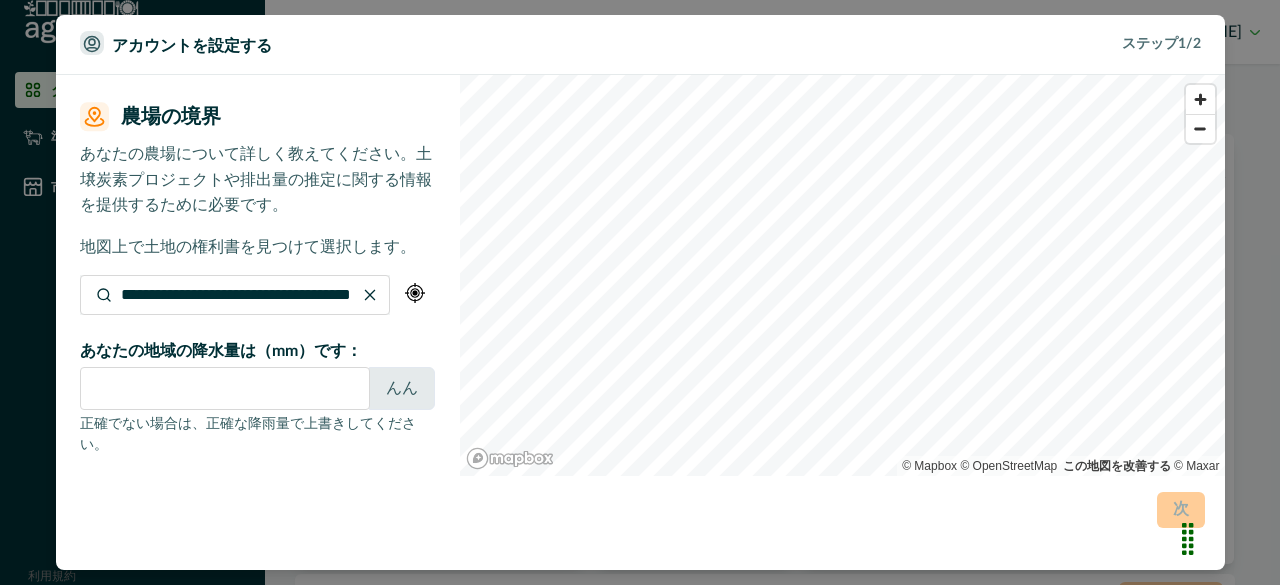 click on "ダッシュボード 準備完了 新しい！ 市場 新しい！ 利用規約 なりすましモード に 尾島泰介 サインアウト NTTドコモ あなたの洞察 自然と気候スコア ロックされています 気候 計算するには情報が足りません ロックされています 土壌 計算するには情報が足りません ロックされています 水 計算するには情報が足りません ロックされています 生物多様性 計算するには情報が足りません 排出量の概要 農場の総排出量 排出強度 総炭素隔離量 スコープ1 0 kg CO2e スコープ2 0 kg CO2e 排出量の内訳 正確さ：   低い 排出量の更新 農場の概要 排出物を隔離する 土壌炭素プロジェクト Contact us © Mapbox   © OpenStreetMap   Improve this map   © Maxar
原文 この翻訳を評価してください いただいたフィードバックは Google 翻訳の改善に役立てさせていただきます" at bounding box center (640, 292) 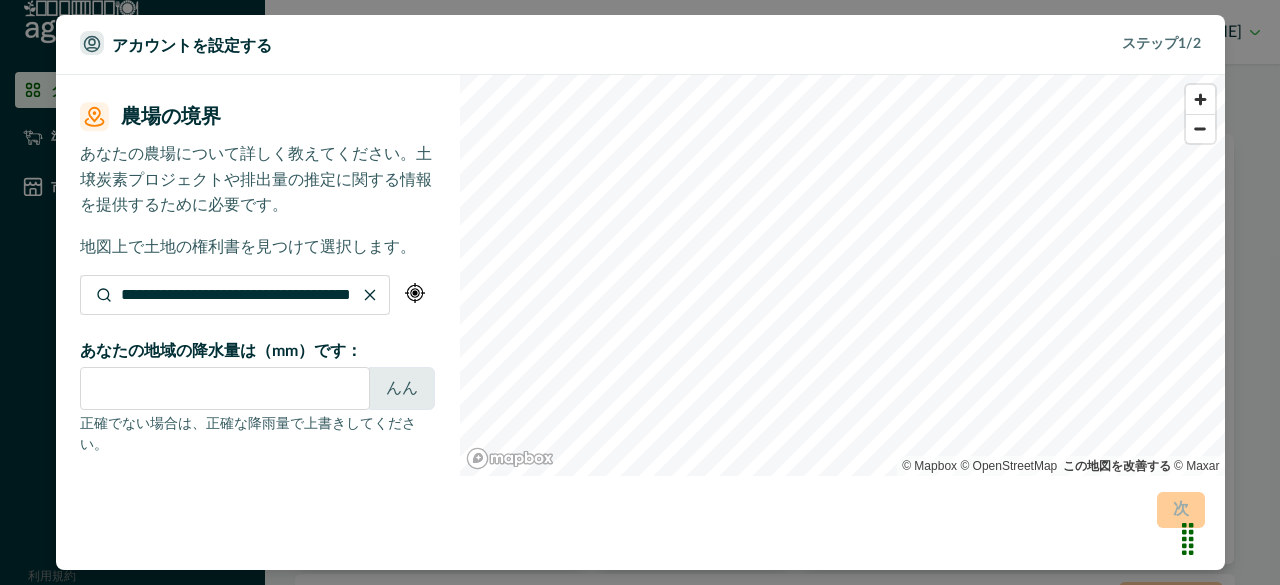 click on "ダッシュボード 準備完了 新しい！ 市場 新しい！ 利用規約 なりすましモード に 尾島泰介 サインアウト NTTドコモ あなたの洞察 自然と気候スコア ロックされています 気候 計算するには情報が足りません ロックされています 土壌 計算するには情報が足りません ロックされています 水 計算するには情報が足りません ロックされています 生物多様性 計算するには情報が足りません 排出量の概要 農場の総排出量 排出強度 総炭素隔離量 スコープ1 0 kg CO2e スコープ2 0 kg CO2e 排出量の内訳 正確さ：   低い 排出量の更新 農場の概要 排出物を隔離する 土壌炭素プロジェクト Contact us © Mapbox   © OpenStreetMap   Improve this map   © Maxar
原文 この翻訳を評価してください いただいたフィードバックは Google 翻訳の改善に役立てさせていただきます" at bounding box center [640, 292] 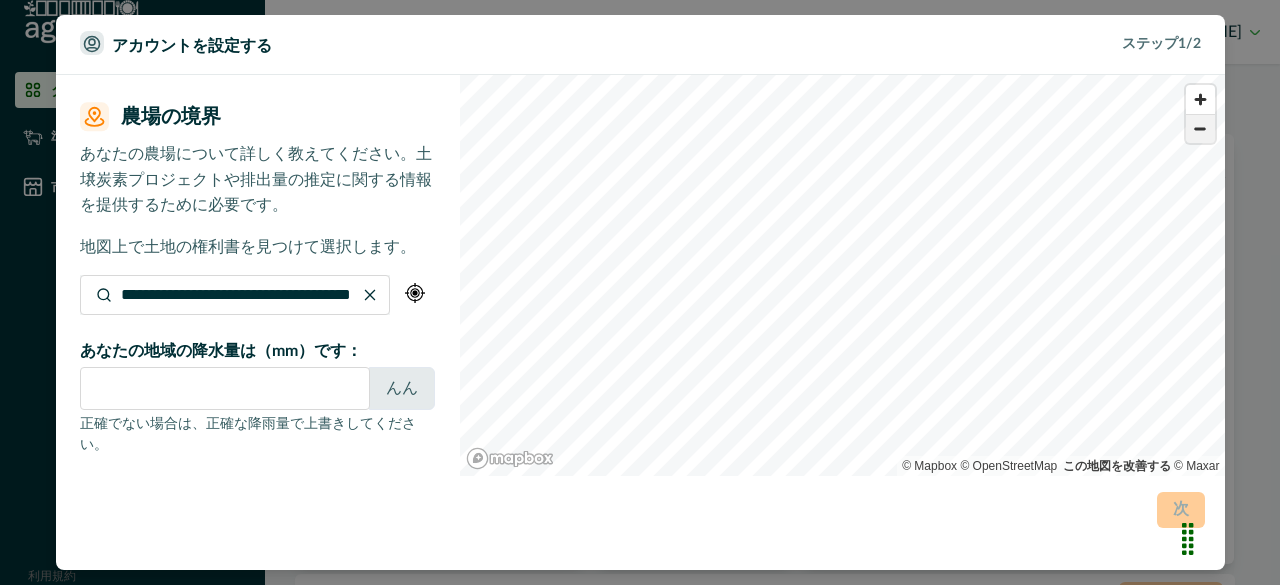 click at bounding box center [1200, 129] 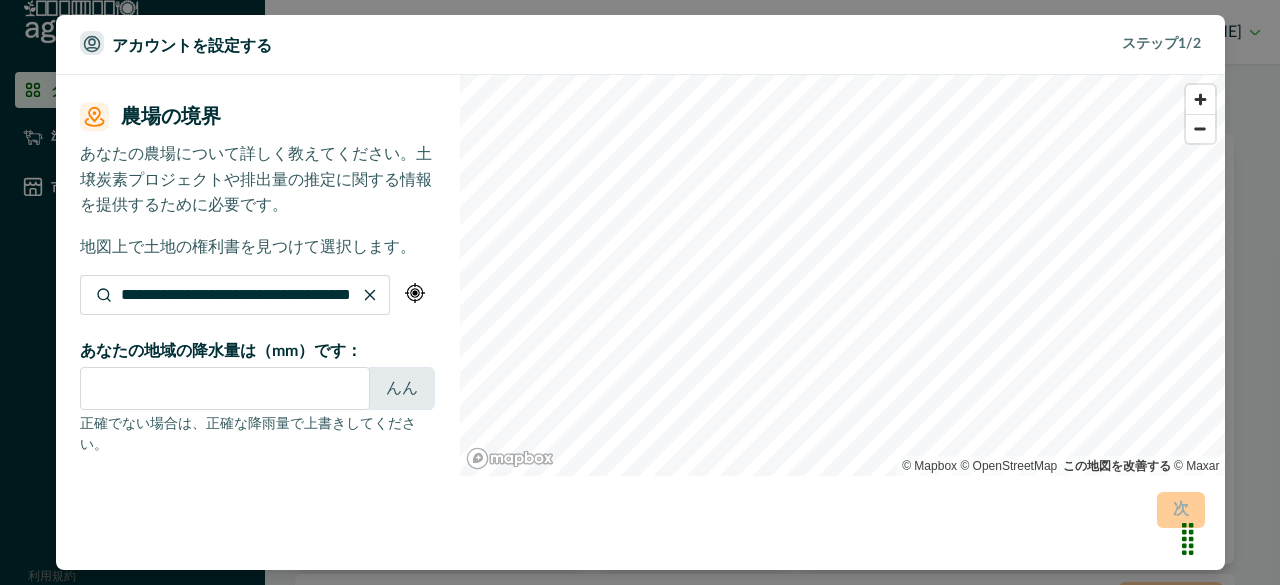 click on "ダッシュボード 準備完了 新しい！ 市場 新しい！ 利用規約 なりすましモード に 尾島泰介 サインアウト NTTドコモ あなたの洞察 自然と気候スコア ロックされています 気候 計算するには情報が足りません ロックされています 土壌 計算するには情報が足りません ロックされています 水 計算するには情報が足りません ロックされています 生物多様性 計算するには情報が足りません 排出量の概要 農場の総排出量 排出強度 総炭素隔離量 スコープ1 0 kg CO2e スコープ2 0 kg CO2e 排出量の内訳 正確さ：   低い 排出量の更新 農場の概要 排出物を隔離する 土壌炭素プロジェクト Contact us © Mapbox   © OpenStreetMap   Improve this map   © Maxar
原文 この翻訳を評価してください いただいたフィードバックは Google 翻訳の改善に役立てさせていただきます" at bounding box center (640, 292) 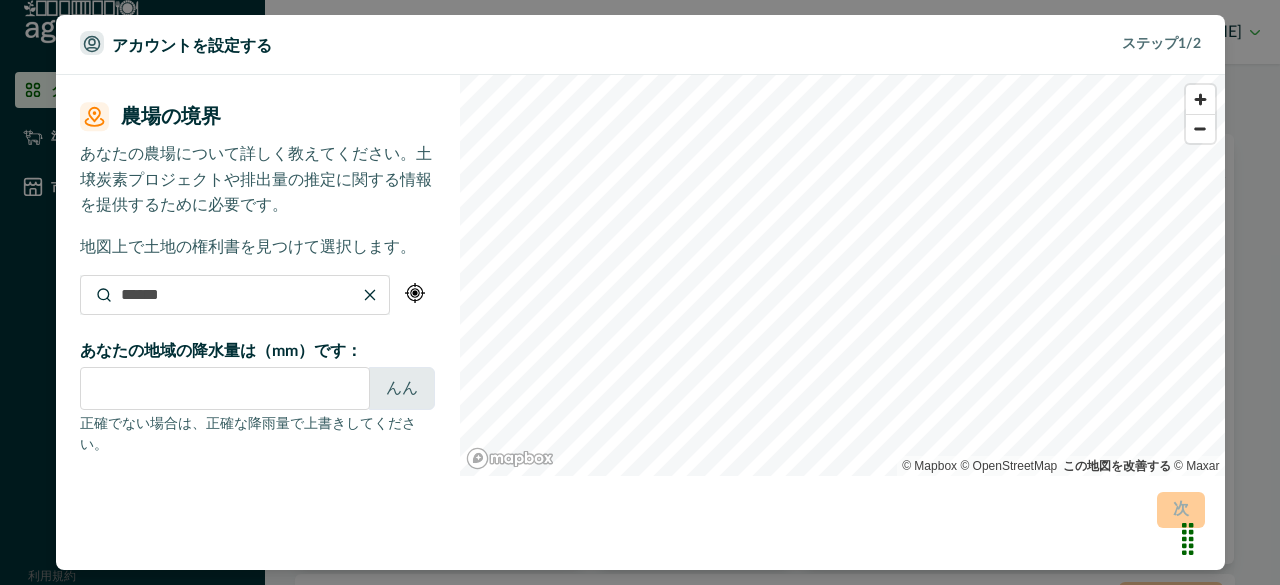 scroll, scrollTop: 0, scrollLeft: 0, axis: both 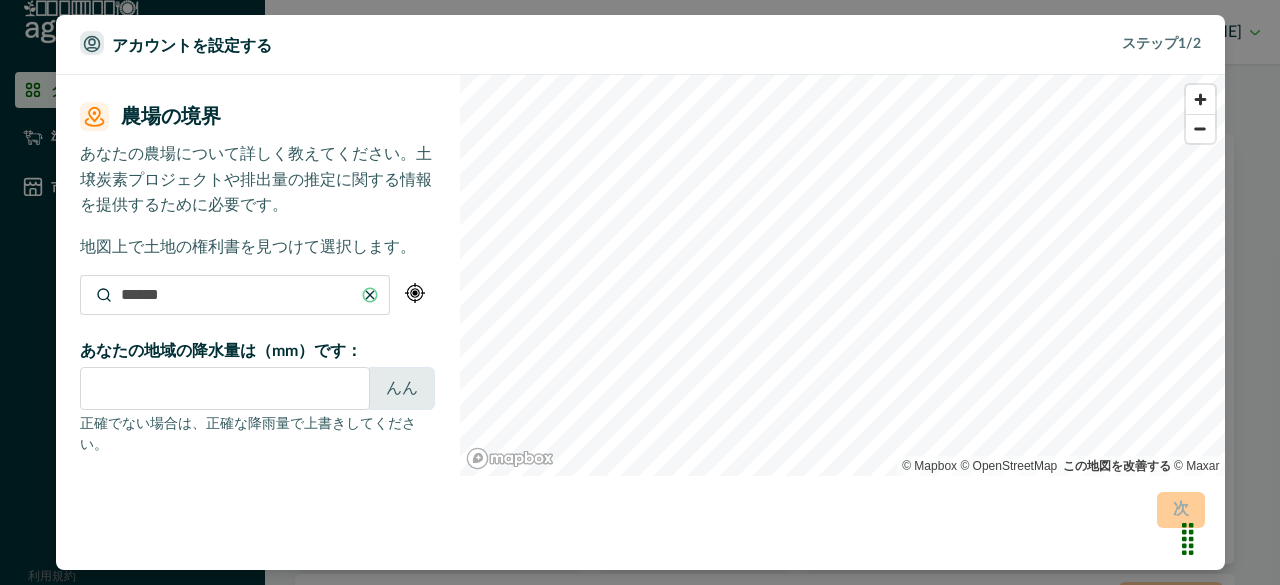 click at bounding box center [235, 295] 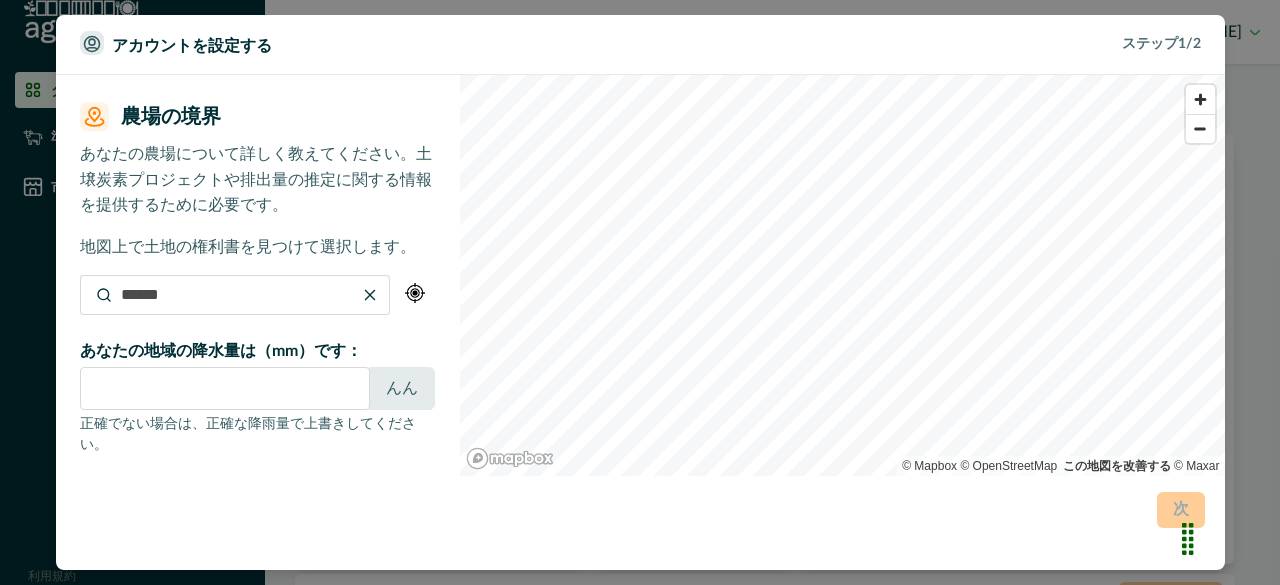 type on "*" 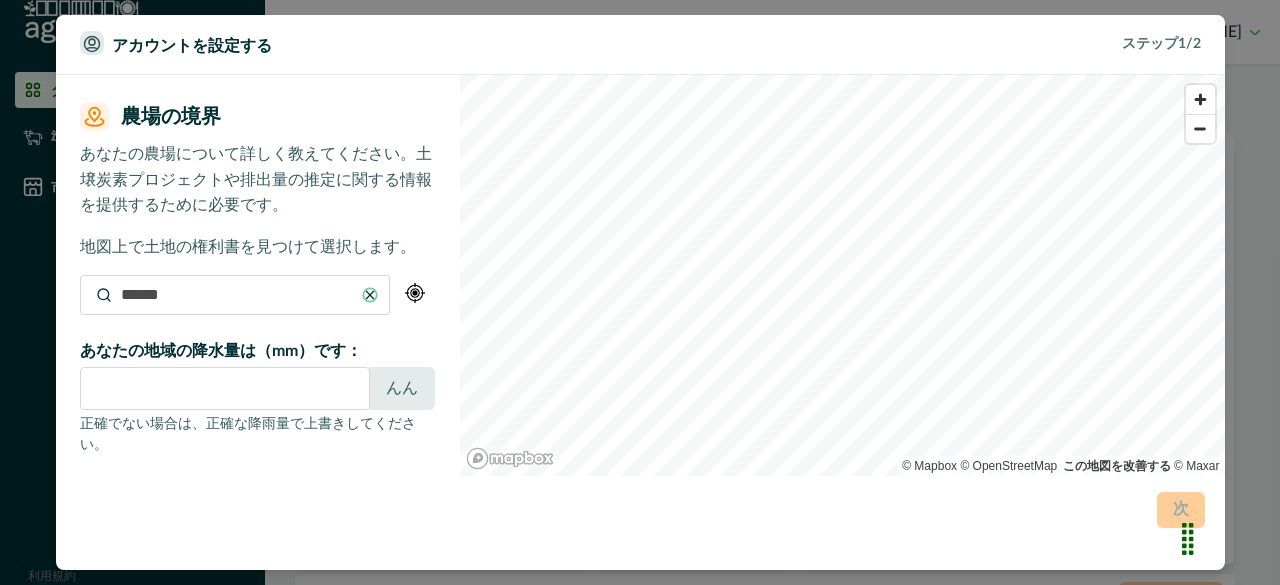 type on "*" 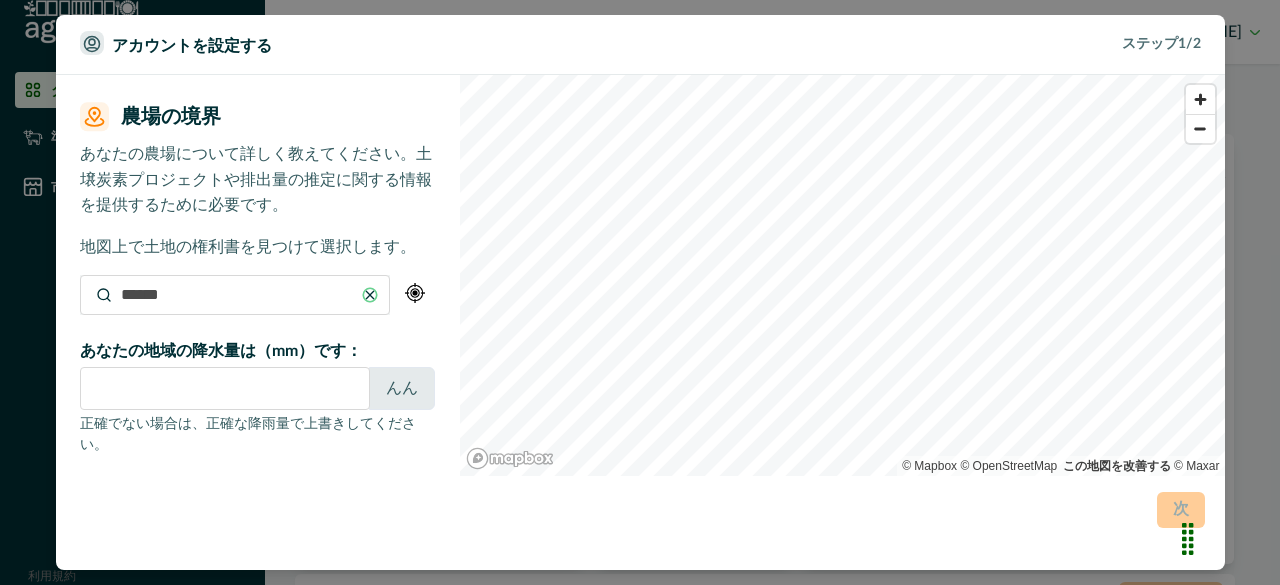 type on "*" 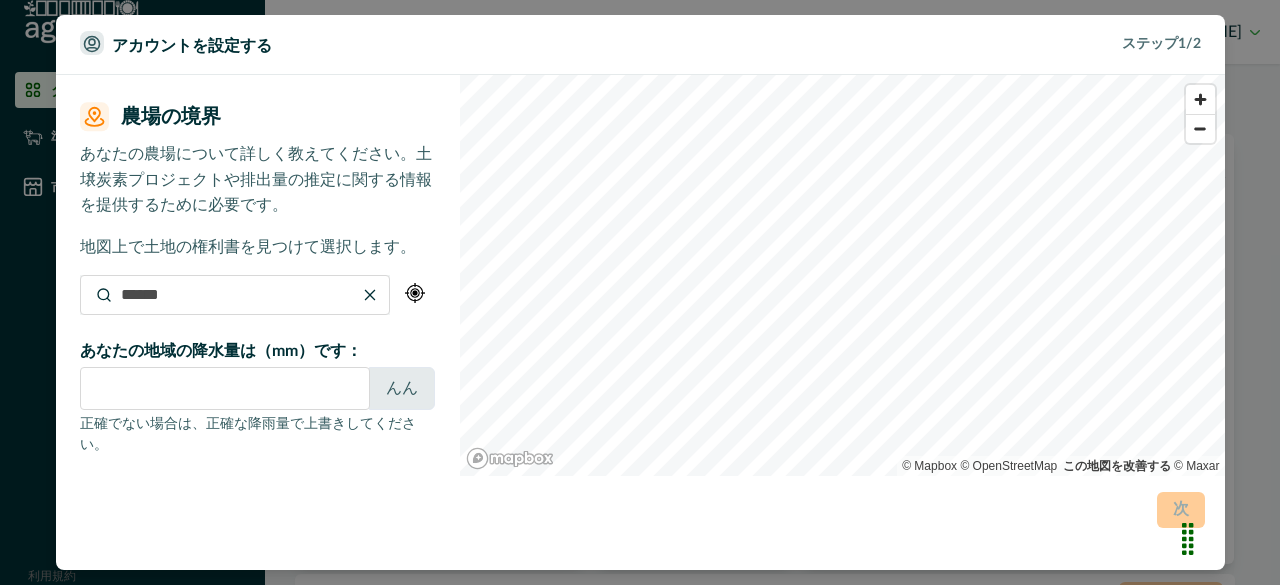 type on "*" 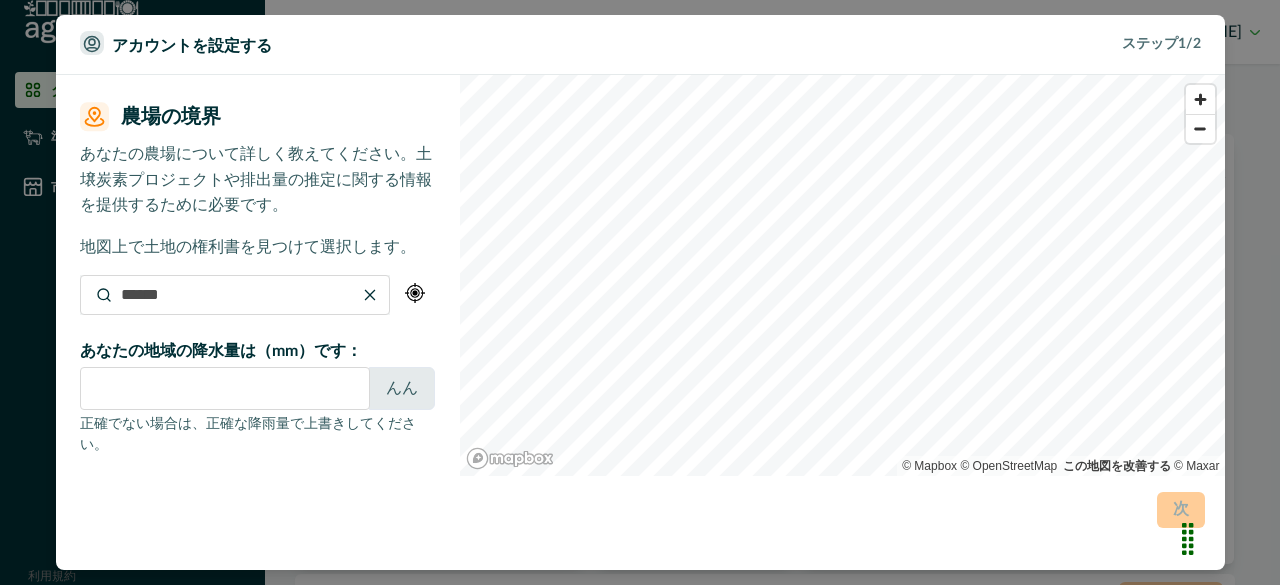 click at bounding box center (1230, 537) 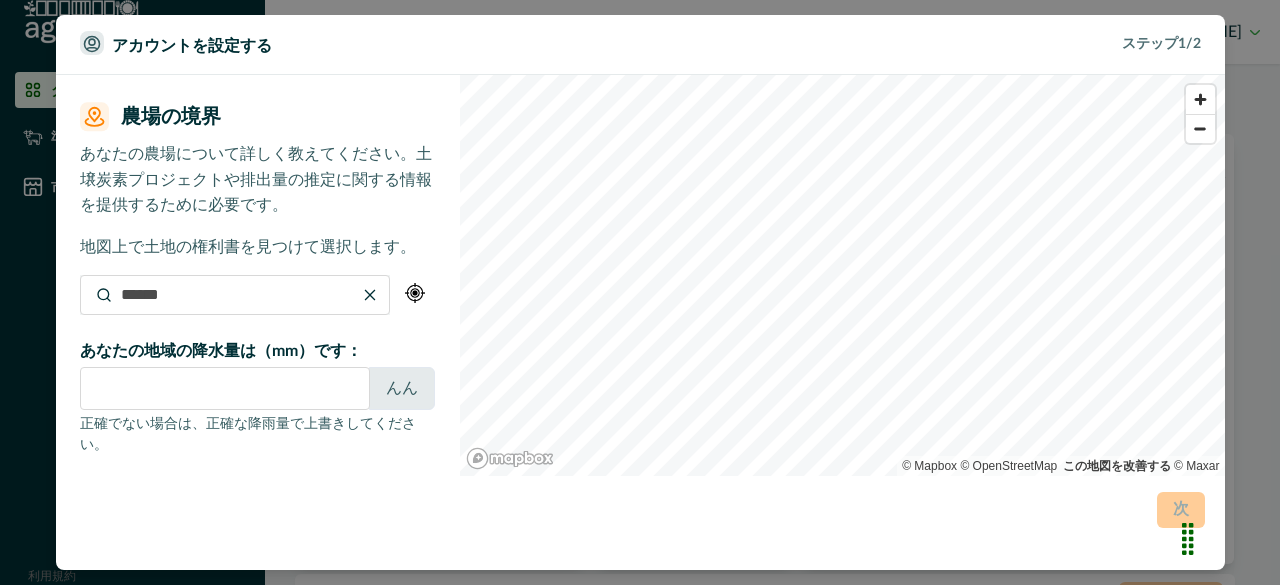 click on "アカウントを設定する ステップ1/2 農場の境界 農場の境界 あなたの農場について詳しく教えてください。土壌炭素プロジェクトや排出量の推定に関する情報を提供するために必要です。 地図上で土地の権利書を見つけて選択します。 あなたの地域の降水量は（mm）です： * んん 正確でない場合は、正確な降雨量で上書きしてください。 © Mapbox    © OpenStreetMap   この地図を改善する   © Maxar 次" at bounding box center [640, 292] 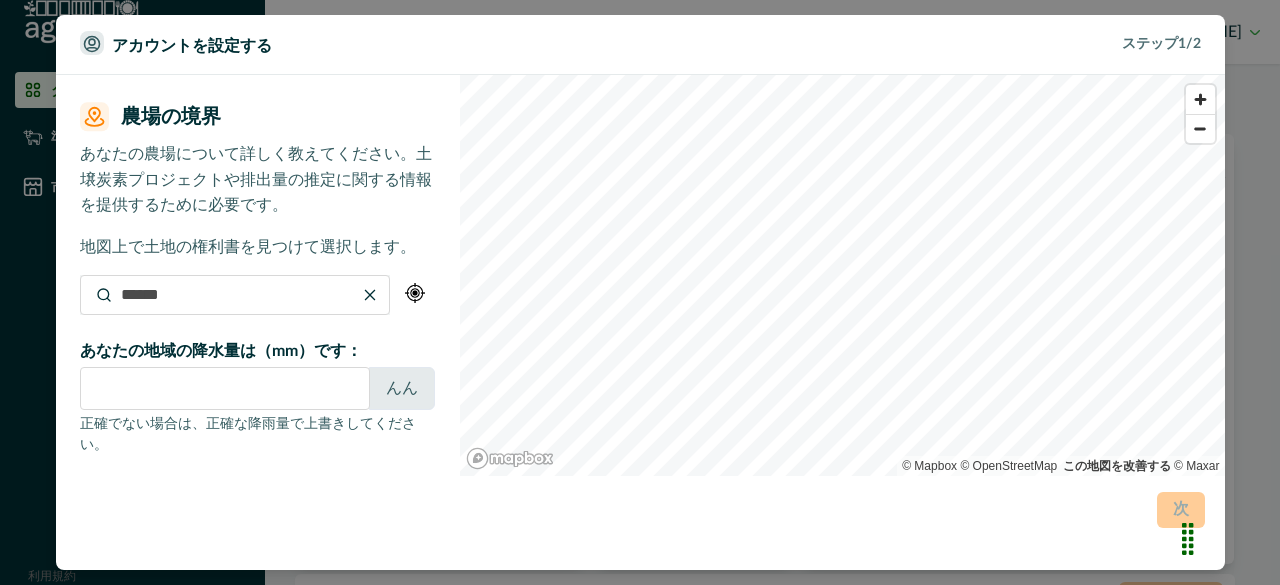 click 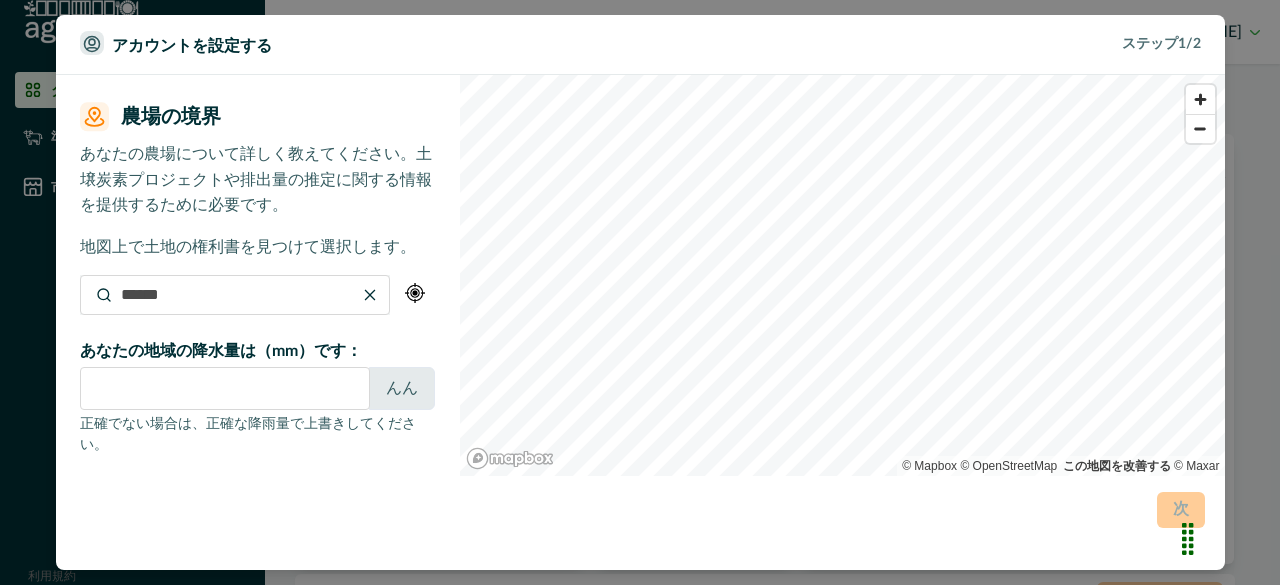 click at bounding box center (235, 295) 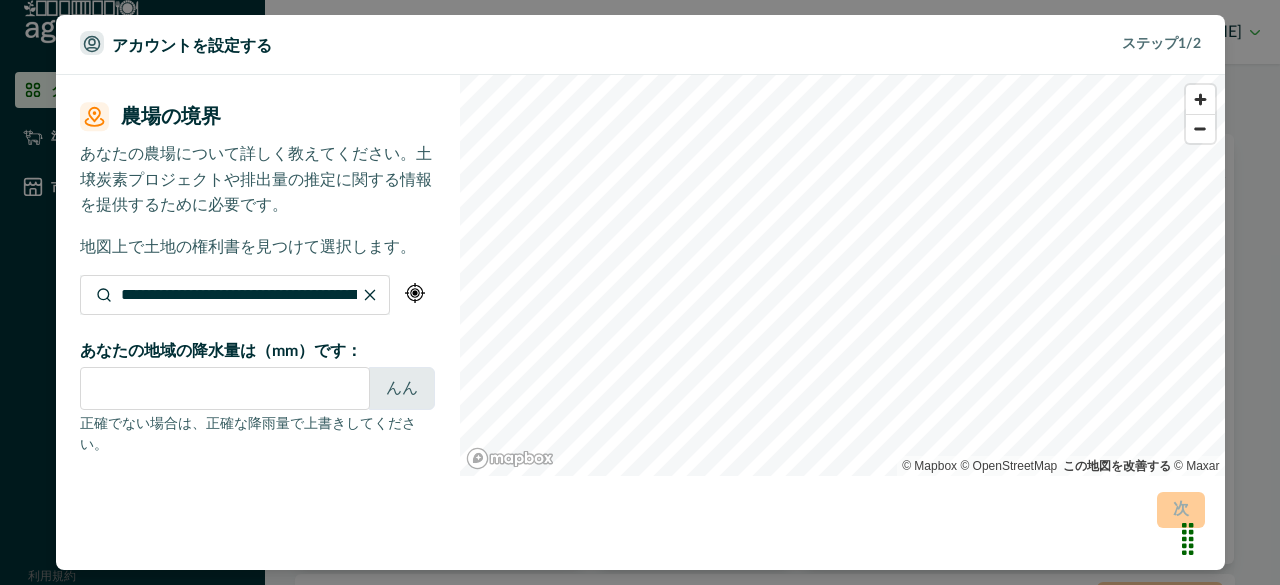 scroll, scrollTop: 0, scrollLeft: 78, axis: horizontal 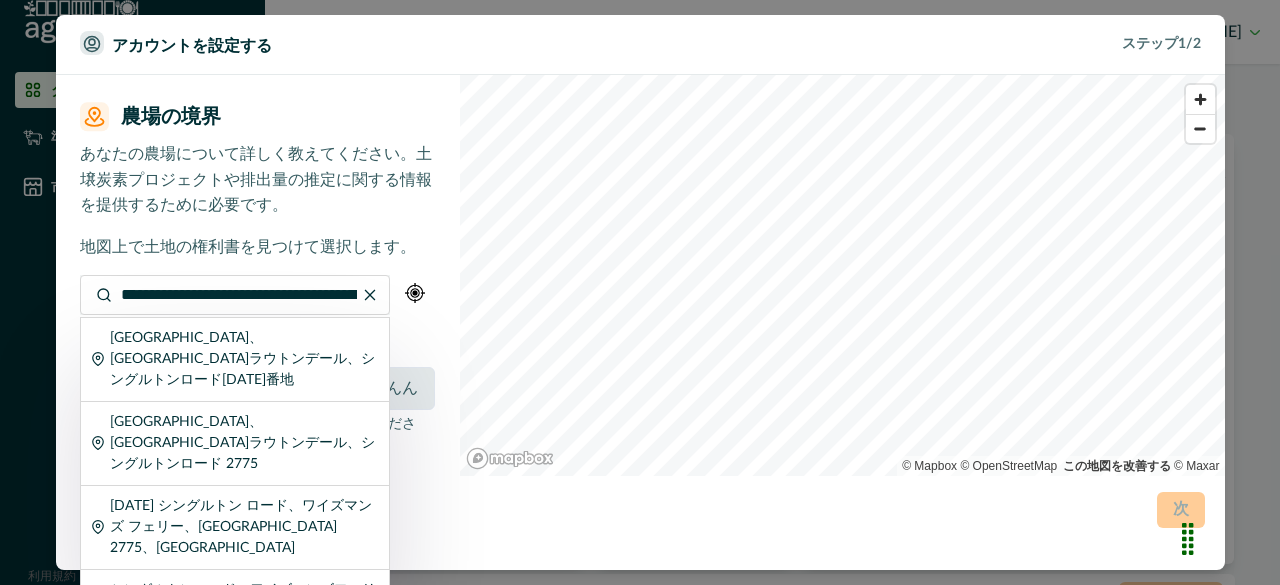 click on "オーストラリア、ニューサウスウェールズ州ラウトンデール、シングルトンロード1006番地" at bounding box center [244, 359] 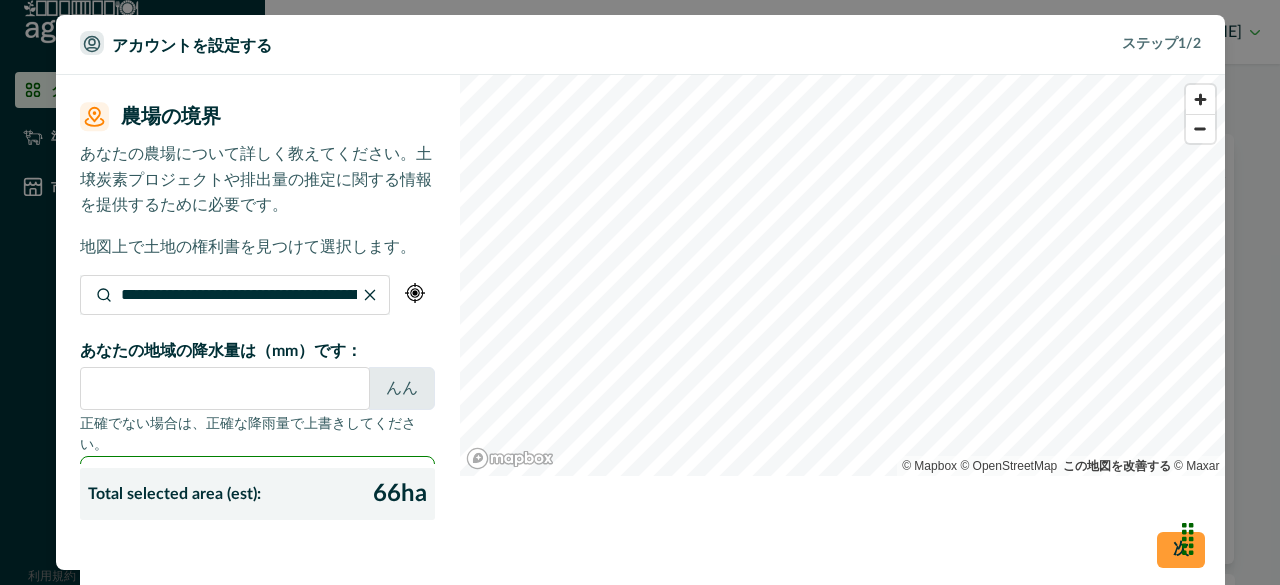 click on "次" at bounding box center (1181, 550) 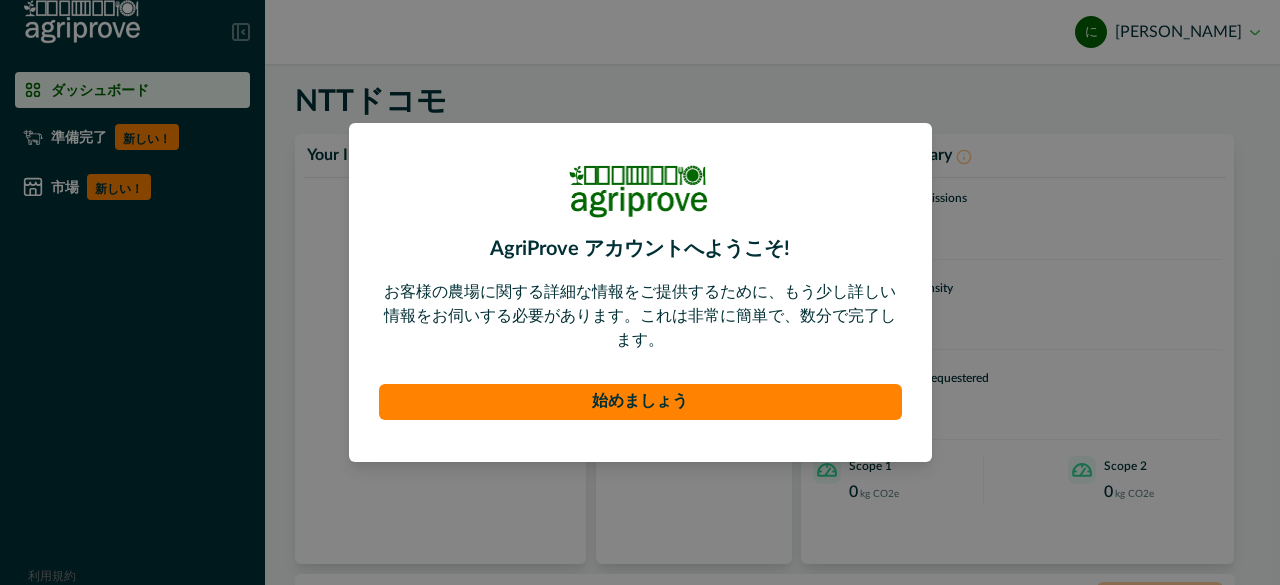 scroll, scrollTop: 0, scrollLeft: 0, axis: both 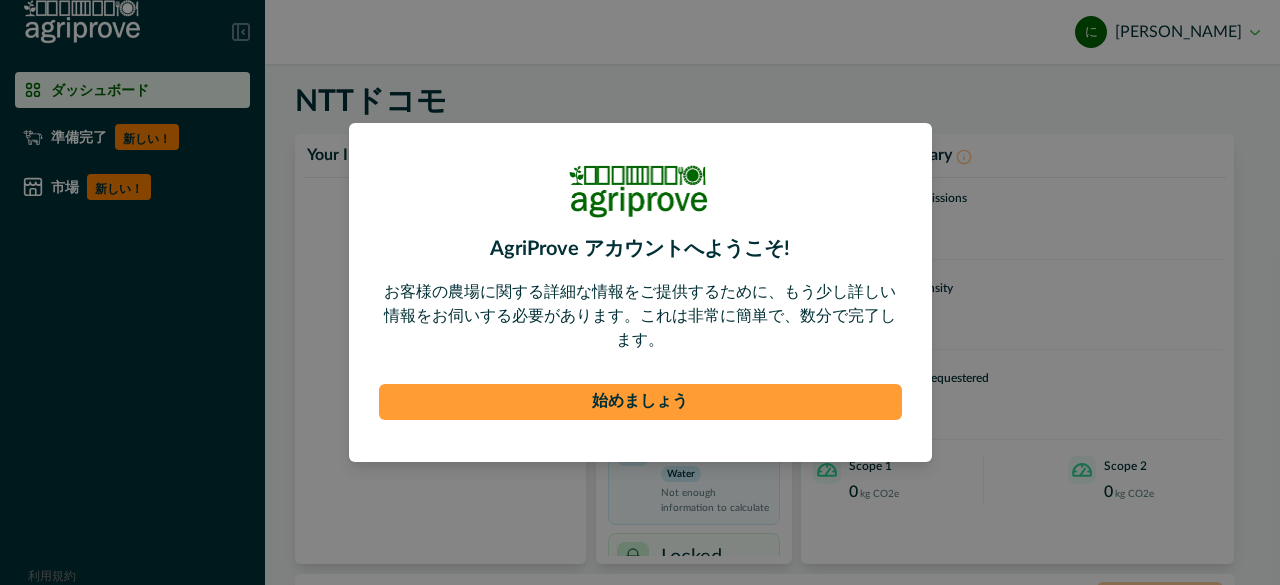 click on "始めましょう" at bounding box center [640, 402] 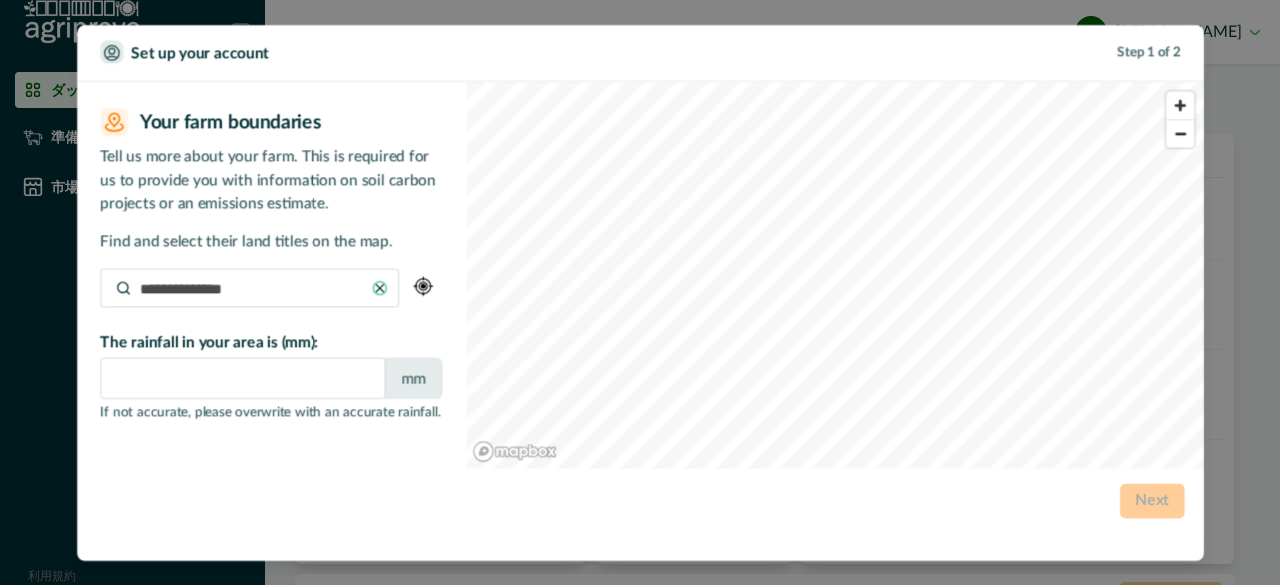 type on "*" 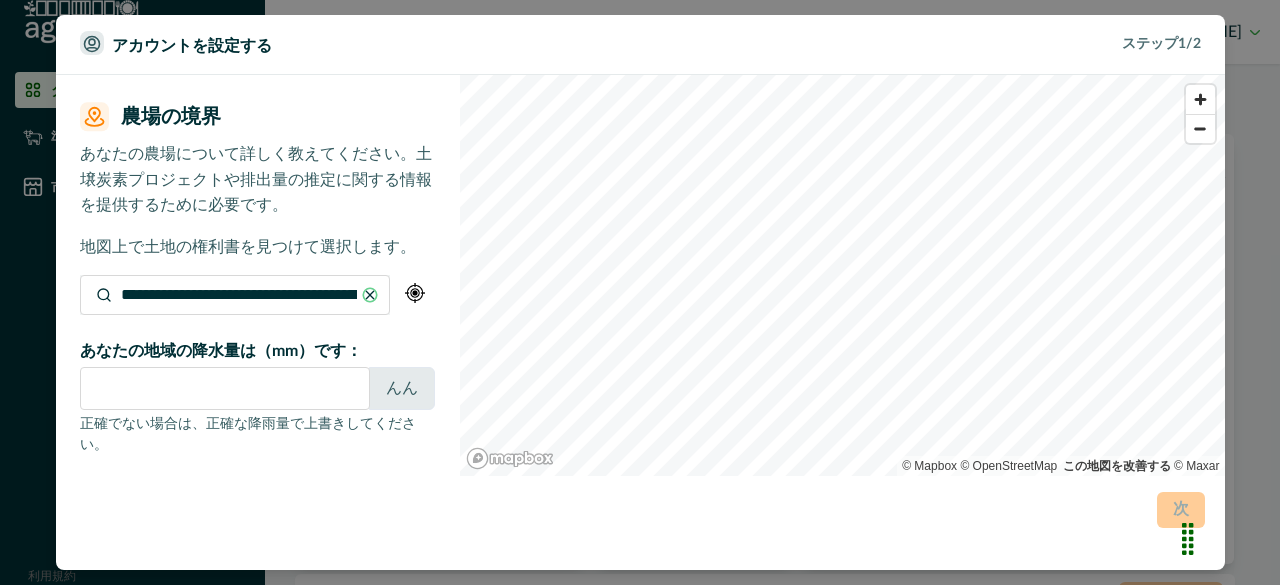click on "**********" at bounding box center [235, 295] 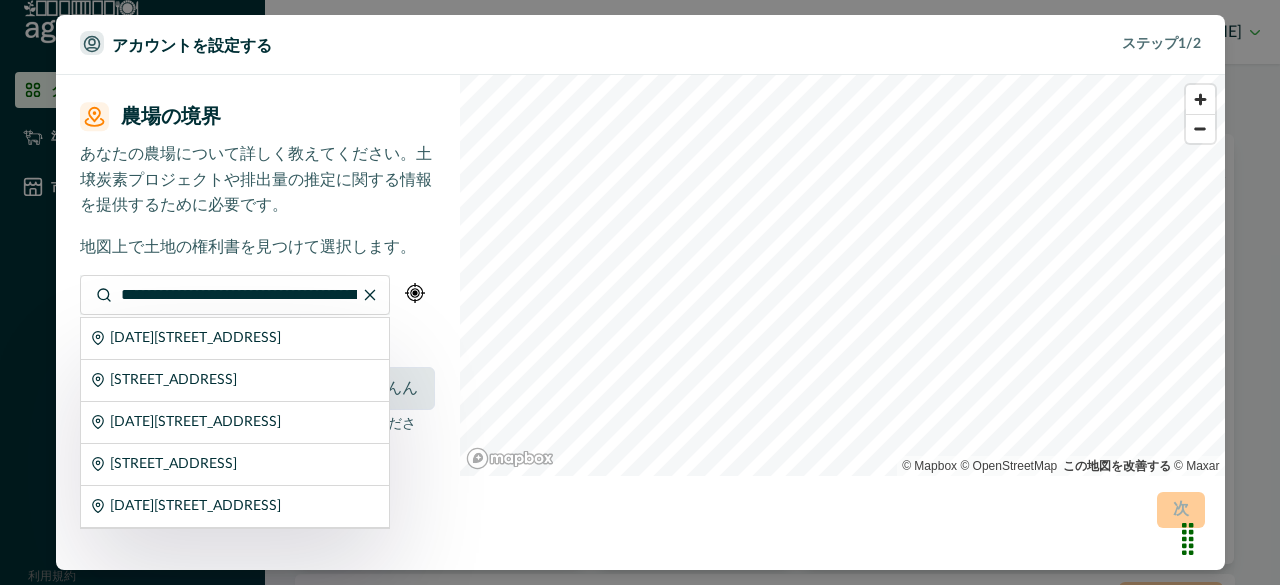 scroll, scrollTop: 0, scrollLeft: 78, axis: horizontal 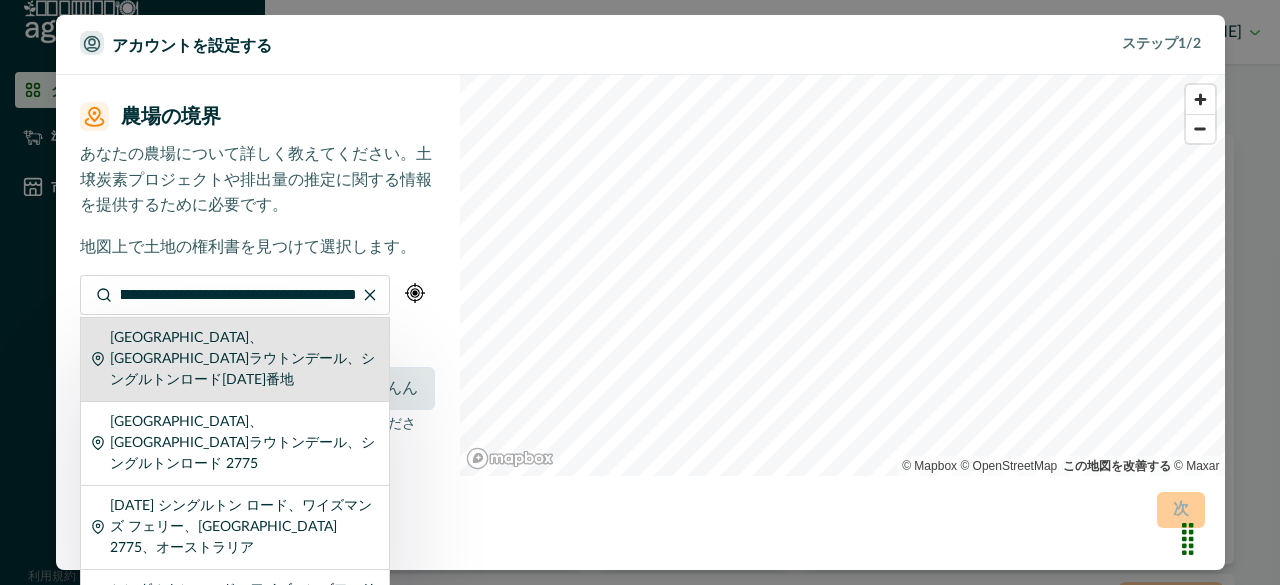 click on "[GEOGRAPHIC_DATA]、[GEOGRAPHIC_DATA]ラウトンデール、シングルトンロード[DATE]番地" at bounding box center (244, 359) 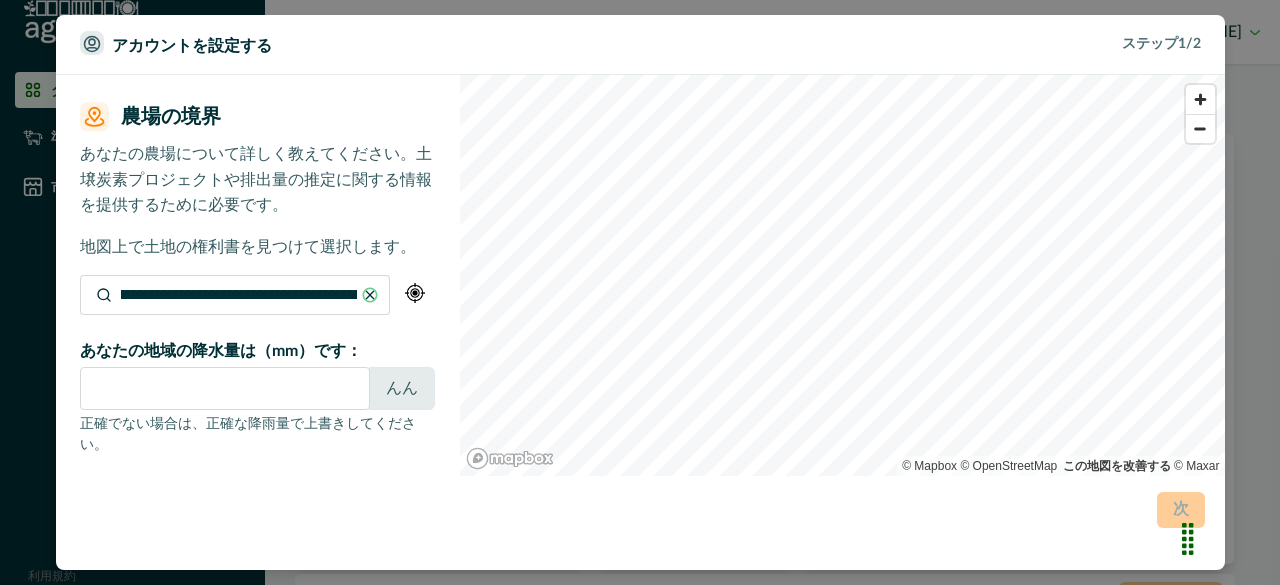 scroll, scrollTop: 0, scrollLeft: 0, axis: both 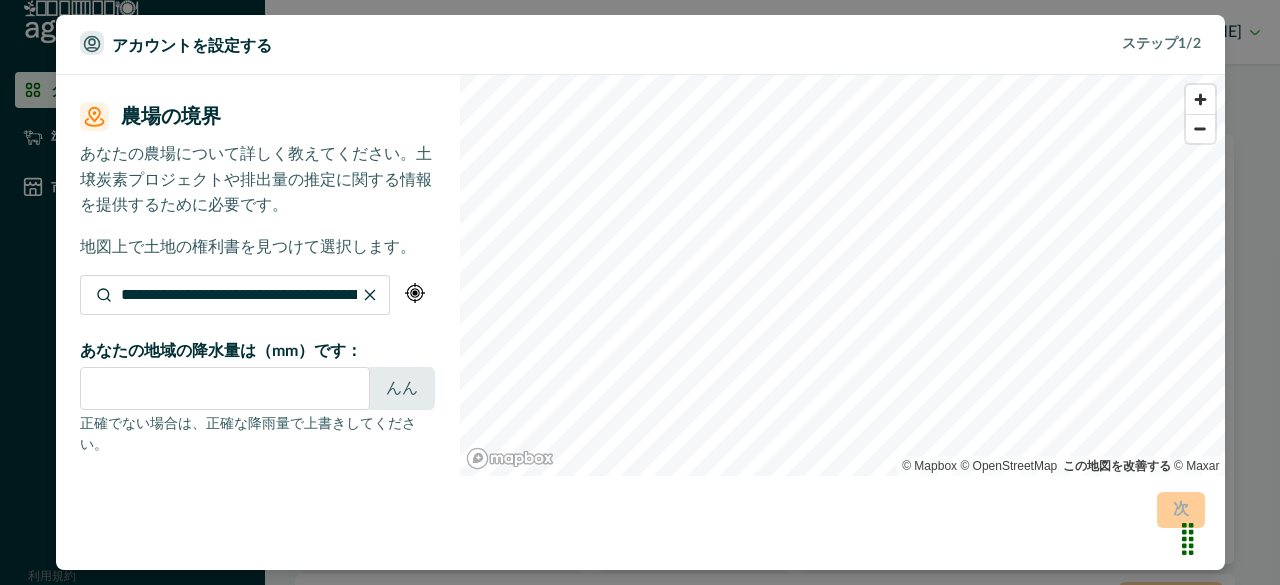 drag, startPoint x: 982, startPoint y: 32, endPoint x: 825, endPoint y: 29, distance: 157.02866 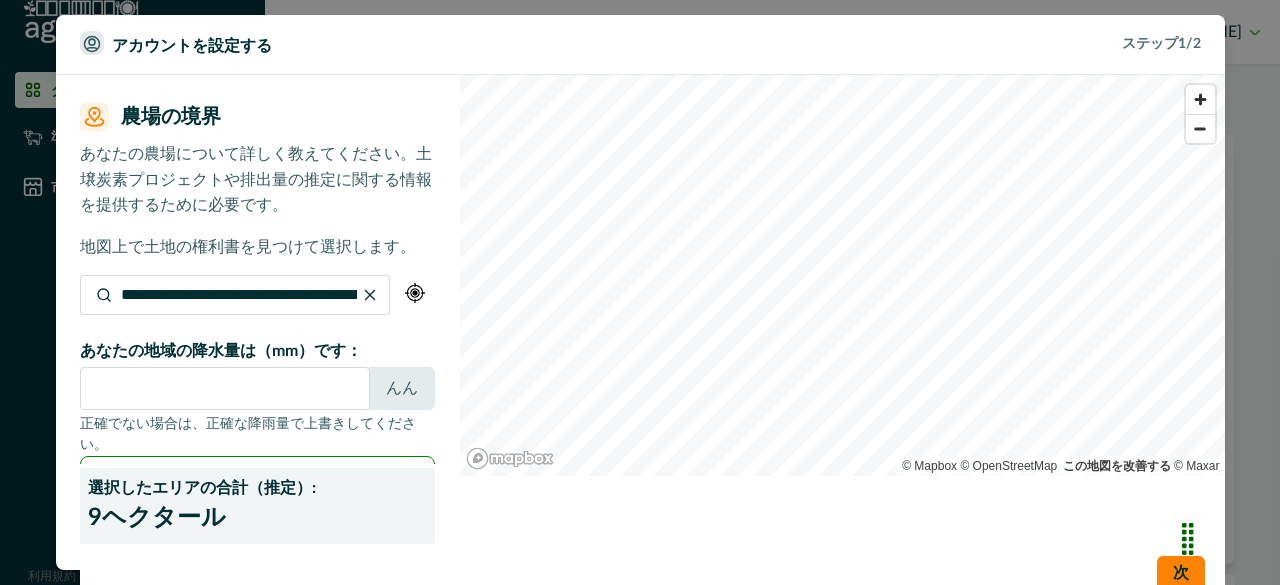 scroll, scrollTop: 37, scrollLeft: 0, axis: vertical 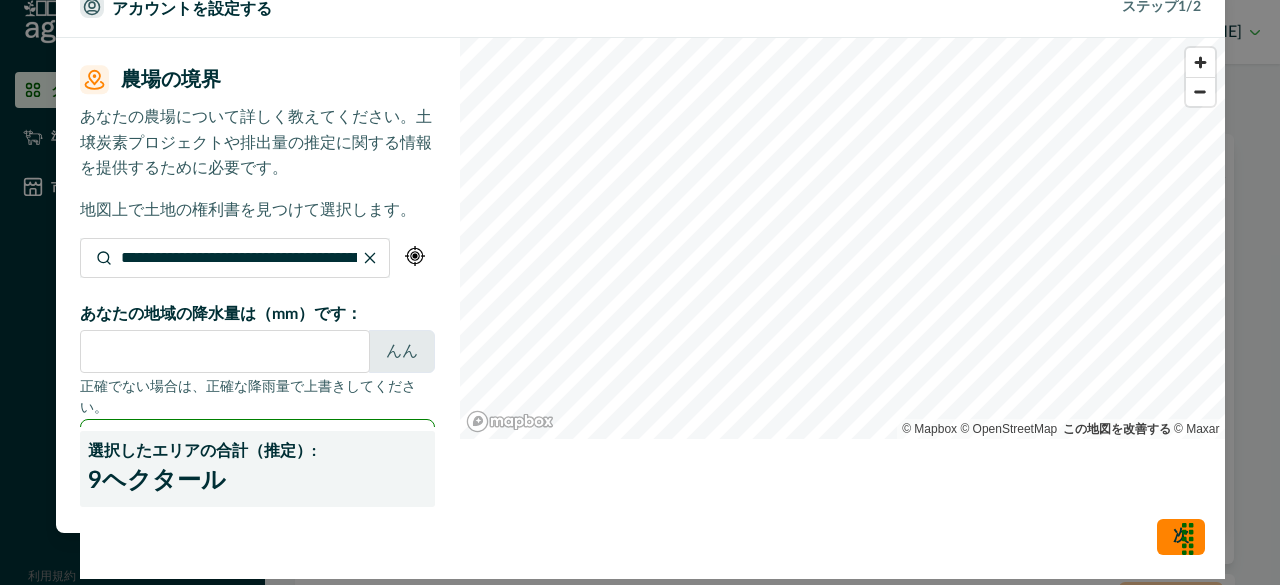 click on "選択したエリアの合計（推定）: 9 ヘクタール" at bounding box center [257, 469] 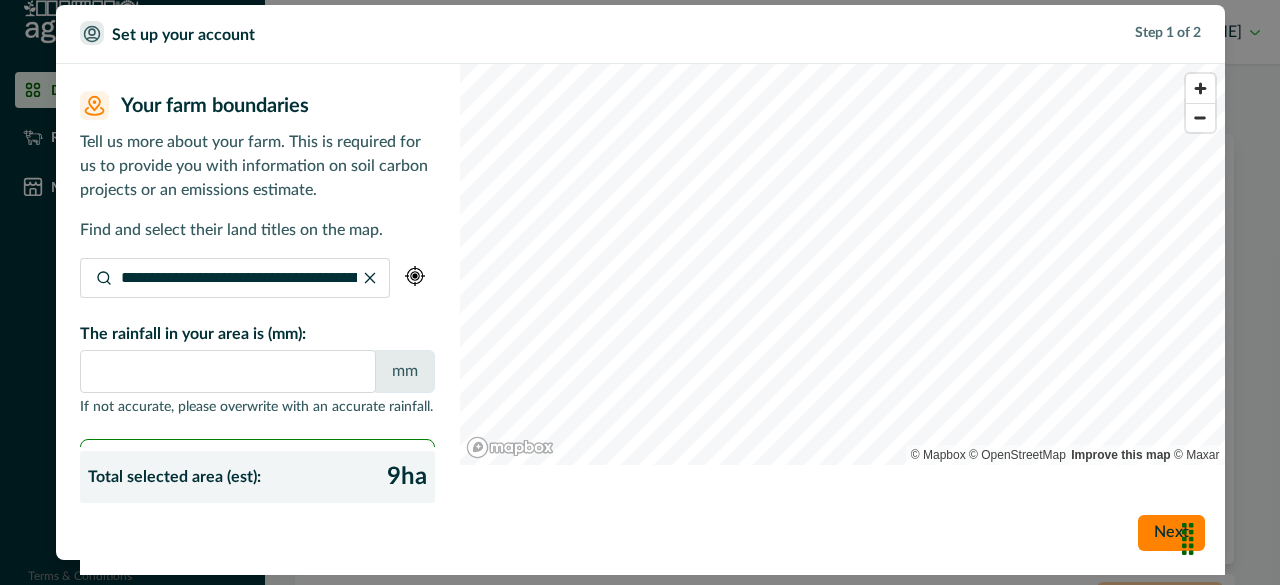 scroll, scrollTop: 8, scrollLeft: 0, axis: vertical 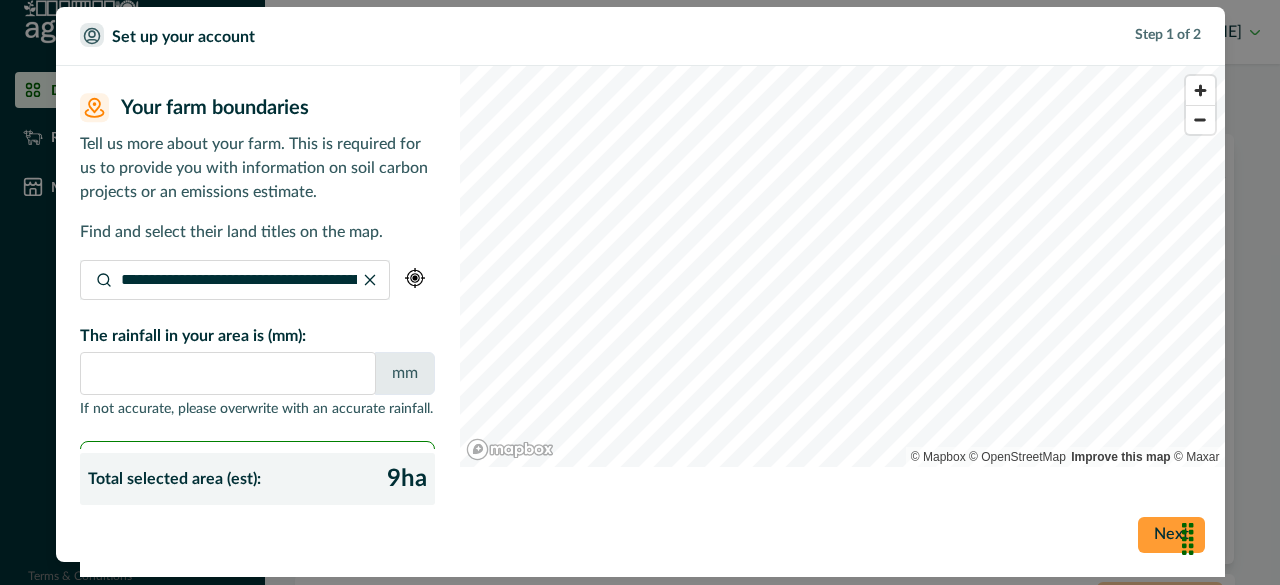 click on "Next" at bounding box center (1171, 535) 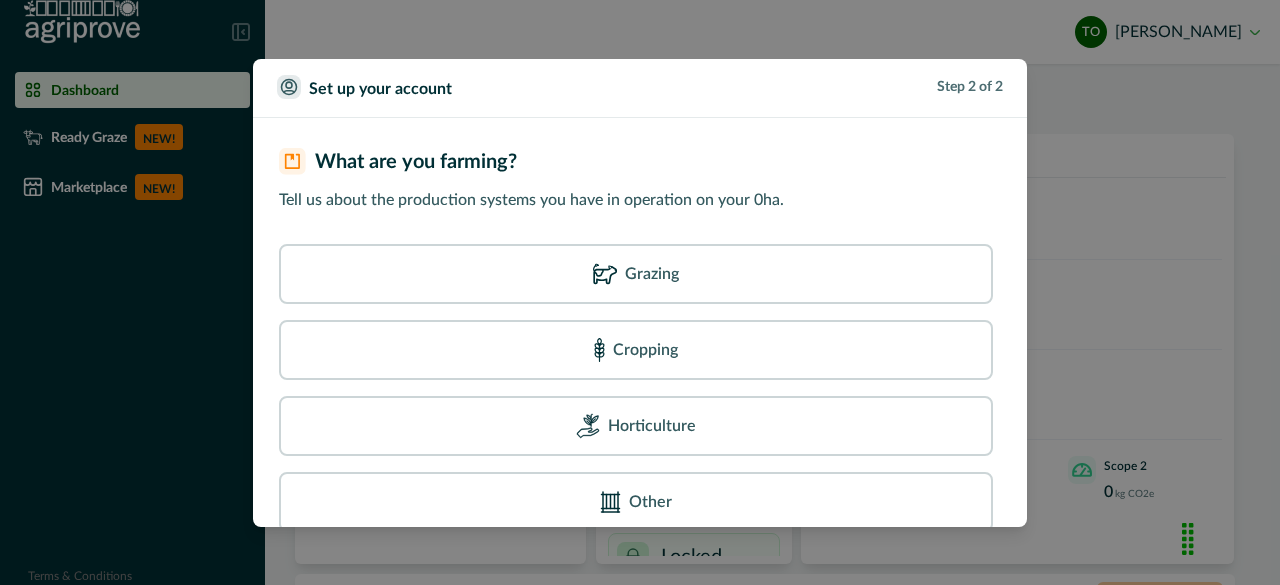 scroll, scrollTop: 48, scrollLeft: 0, axis: vertical 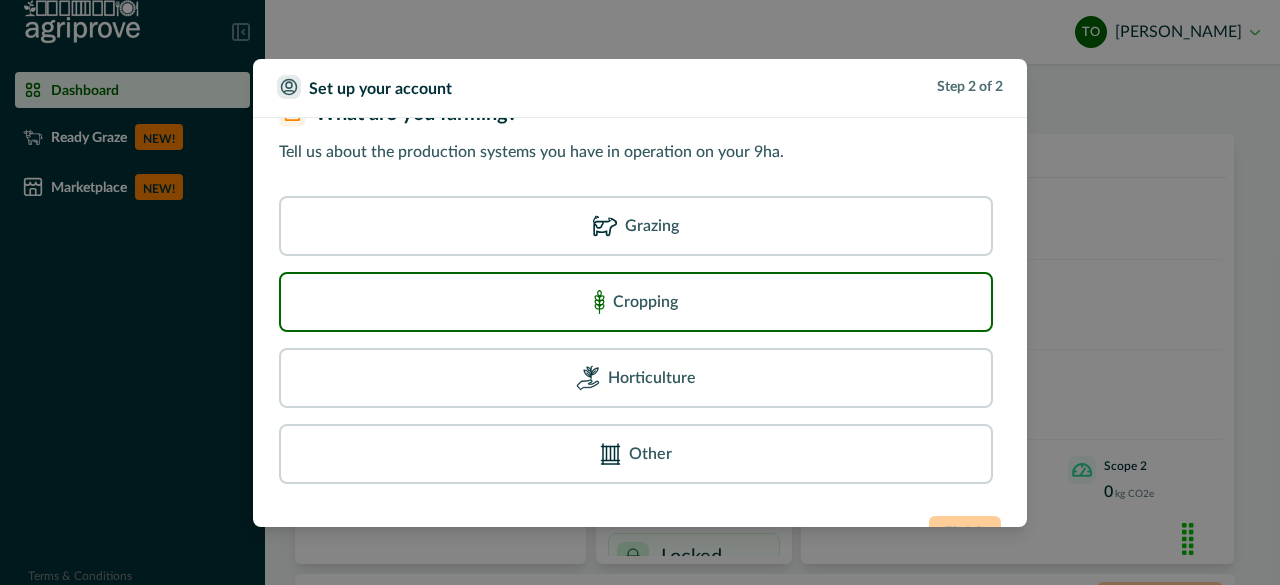 click on "Cropping" at bounding box center [636, 302] 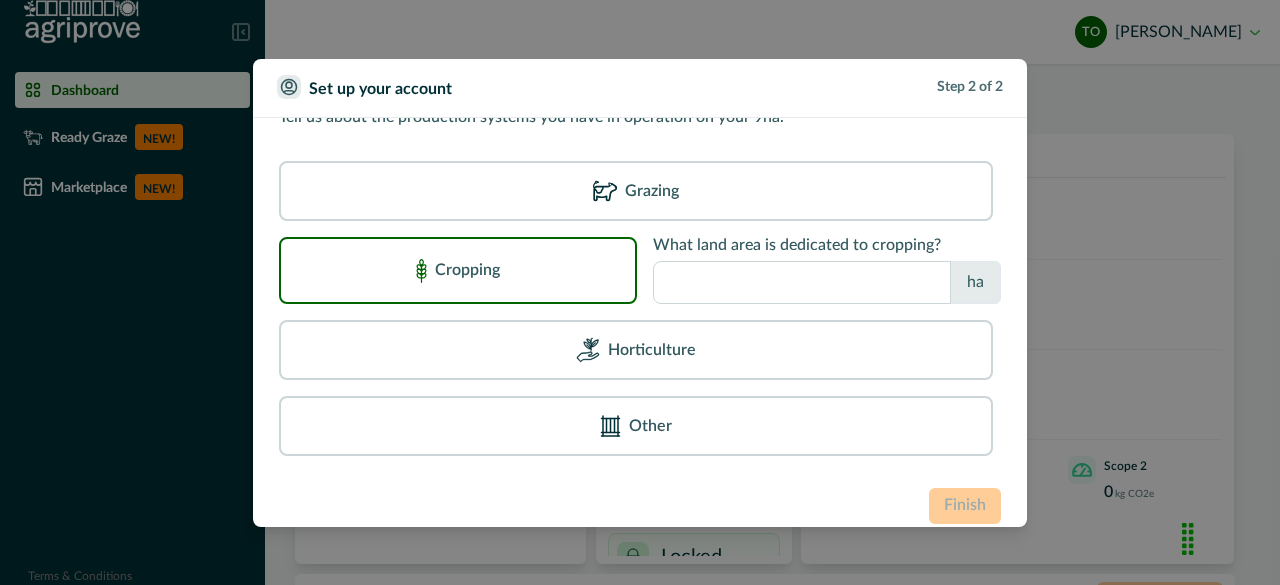 scroll, scrollTop: 121, scrollLeft: 0, axis: vertical 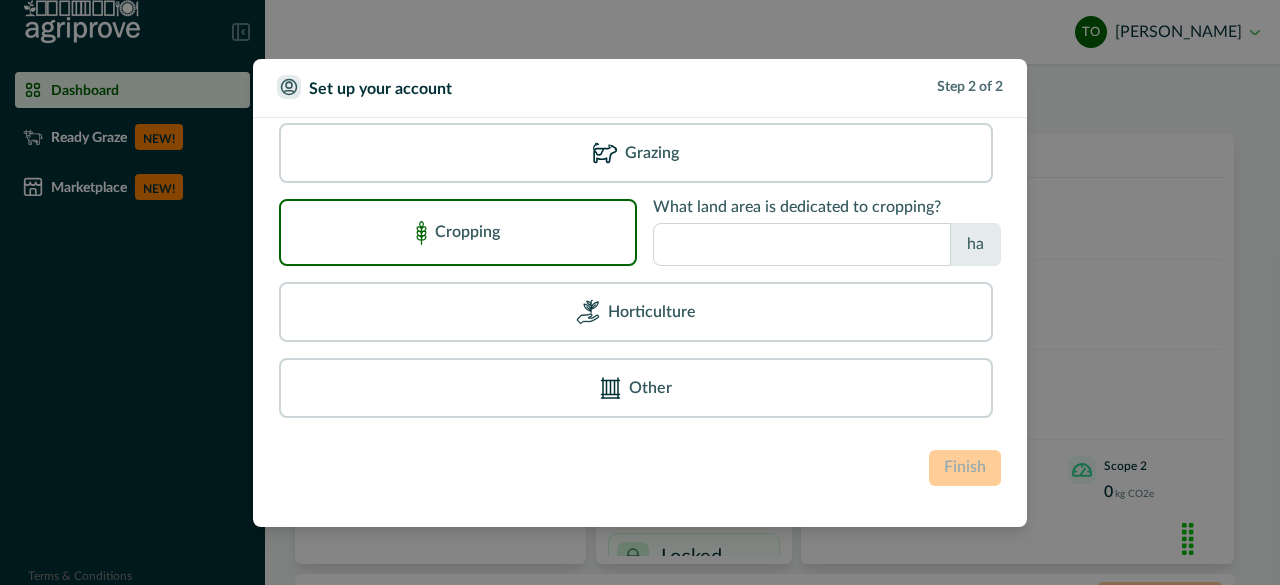 click at bounding box center (802, 244) 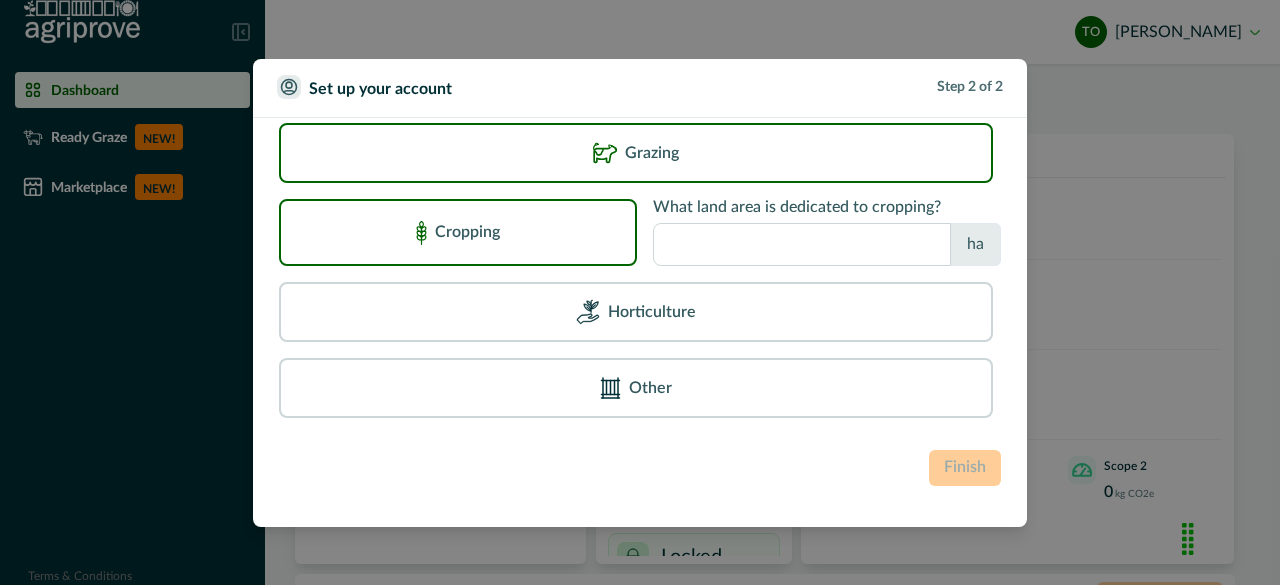 click on "Grazing" at bounding box center (636, 153) 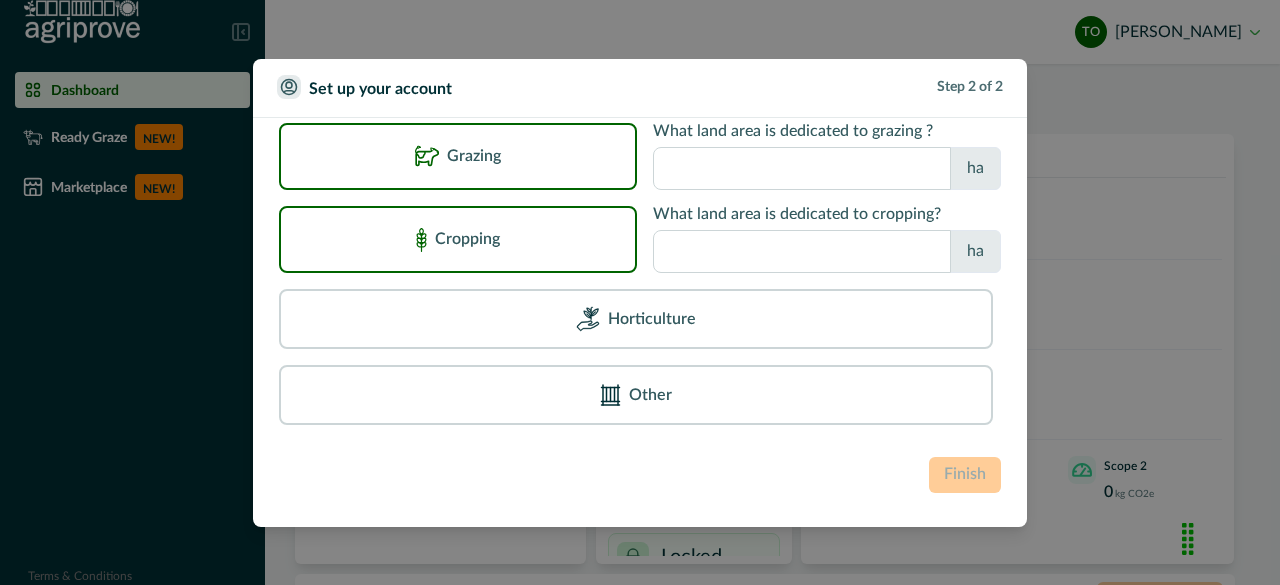 click on "Grazing" at bounding box center (458, 156) 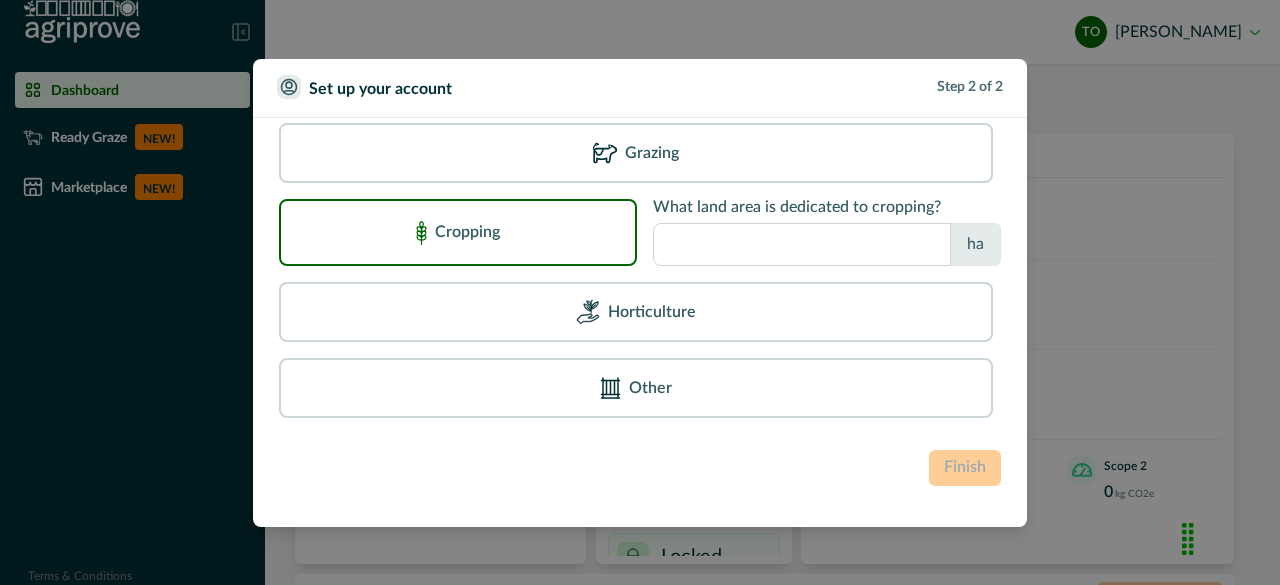 click at bounding box center [802, 244] 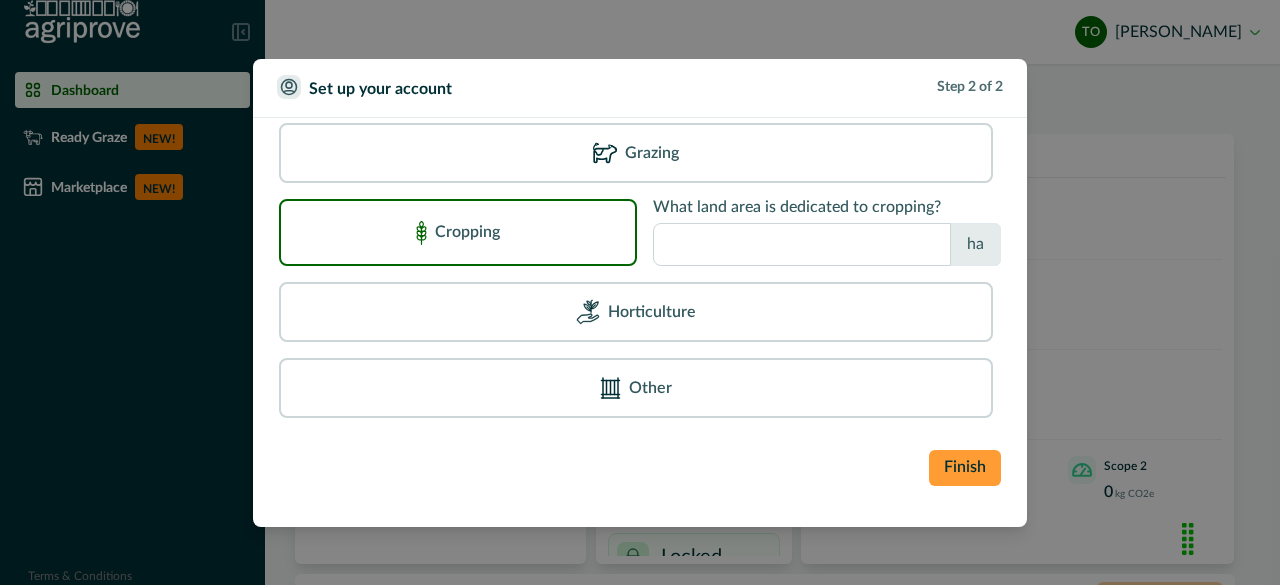 type on "*" 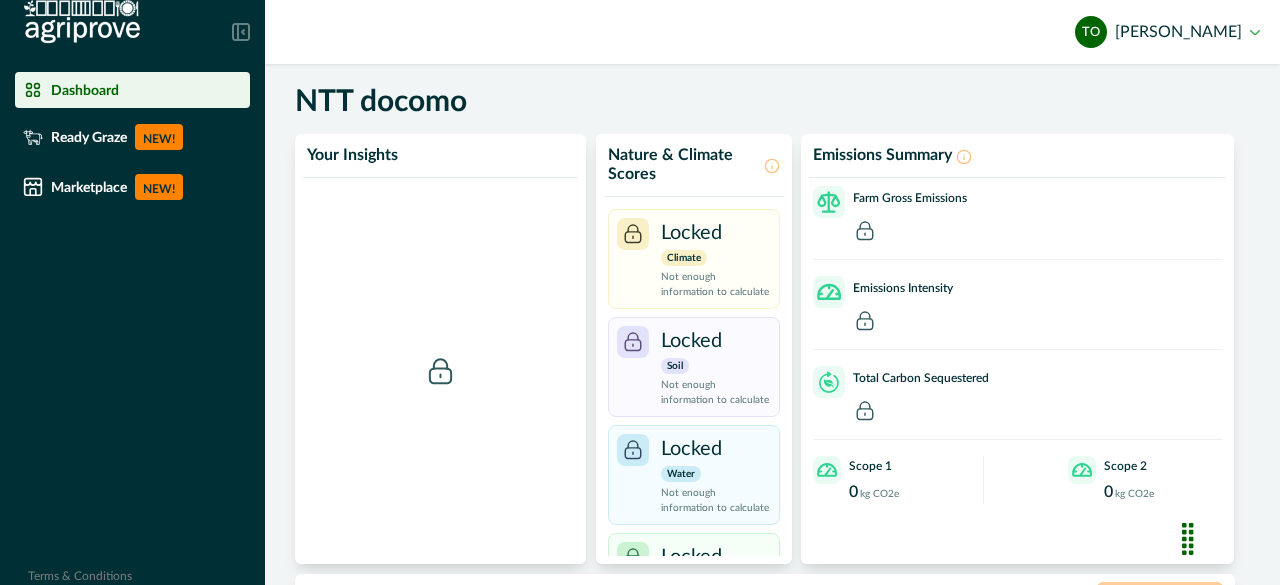 click on "NTT docomo" at bounding box center (381, 102) 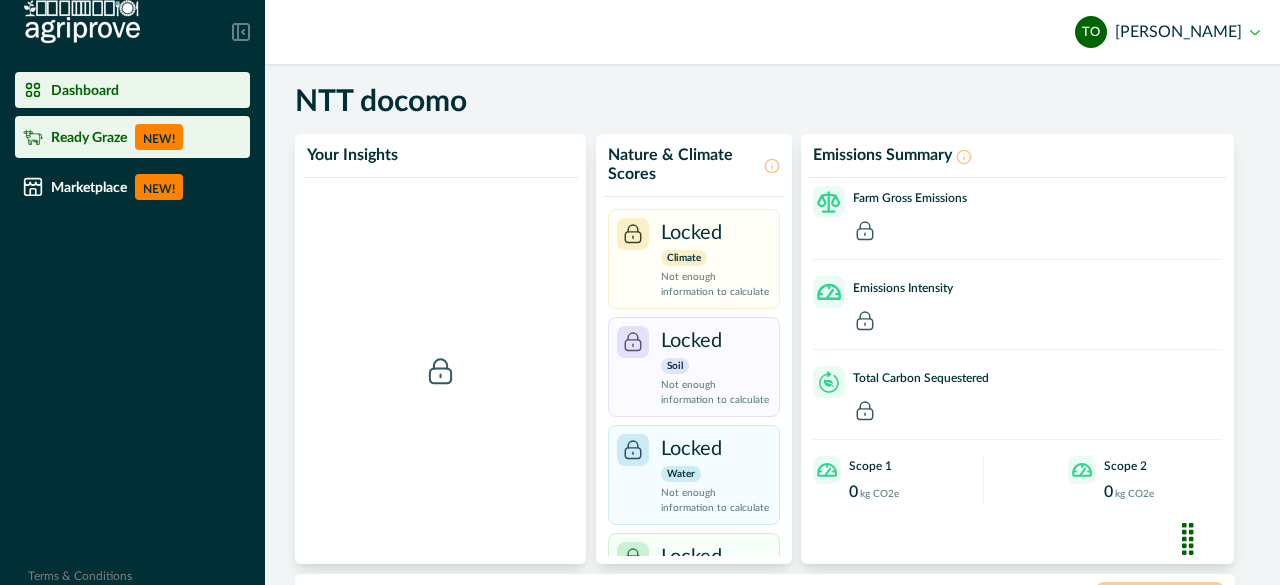 click on "Ready Graze" at bounding box center (89, 137) 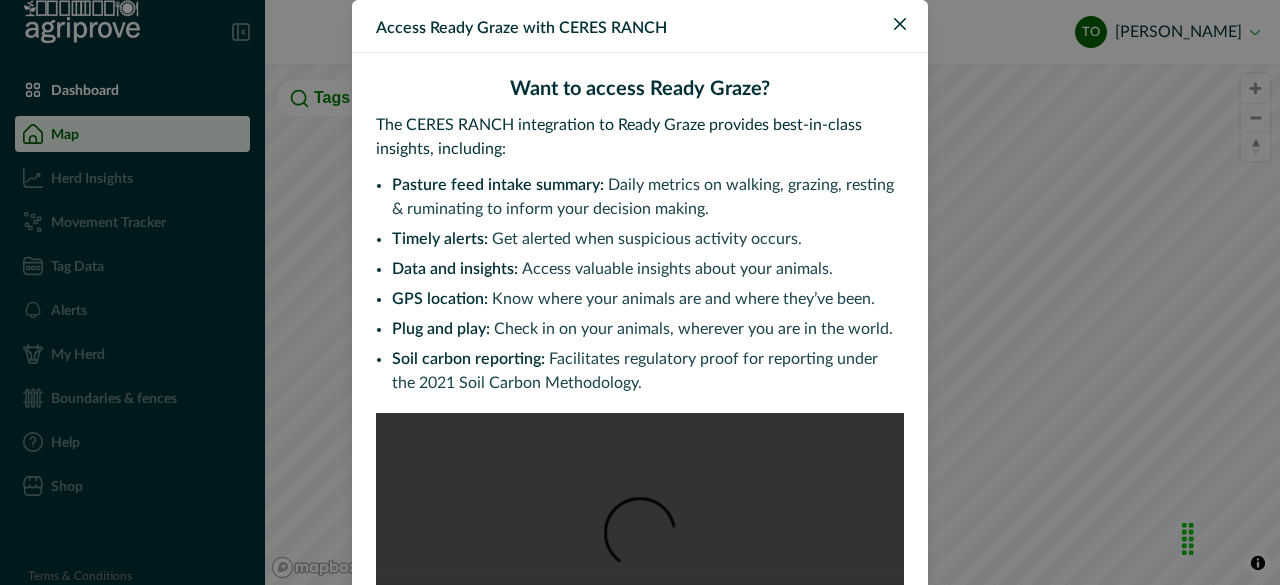 click on "Access Ready Graze with CERES RANCH Want to access Ready Graze? The CERES RANCH integration to Ready Graze provides best-in-class insights, including: Pasture feed intake summary: Daily metrics on walking, grazing, resting & ruminating to inform your decision making. Timely alerts: Get alerted when suspicious activity occurs. Data and insights: Access valuable insights about your animals. GPS location: Know where your animals are and where they’ve been. Plug and play: Check in on your animals, wherever you are in the world. Soil carbon reporting: Facilitates regulatory proof for reporting under the 2021 Soil Carbon Methodology. Purchase CERES RANCH  now Already have CERES RANCH devices? Get started with Ready Graze" at bounding box center [640, 292] 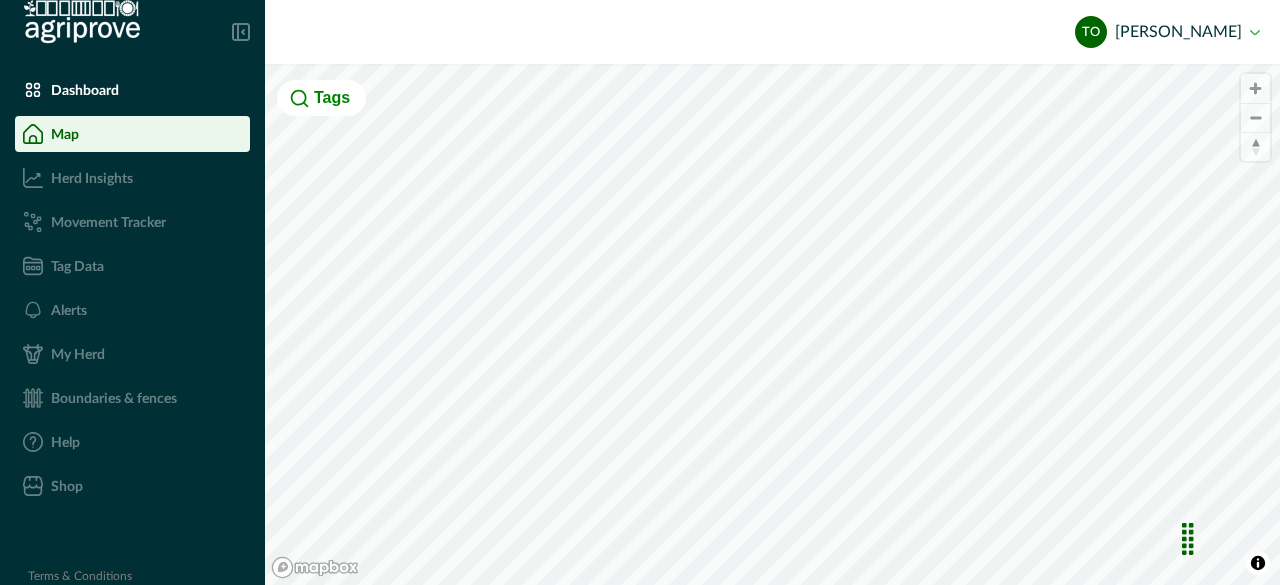 click on "Herd Insights" at bounding box center (132, 178) 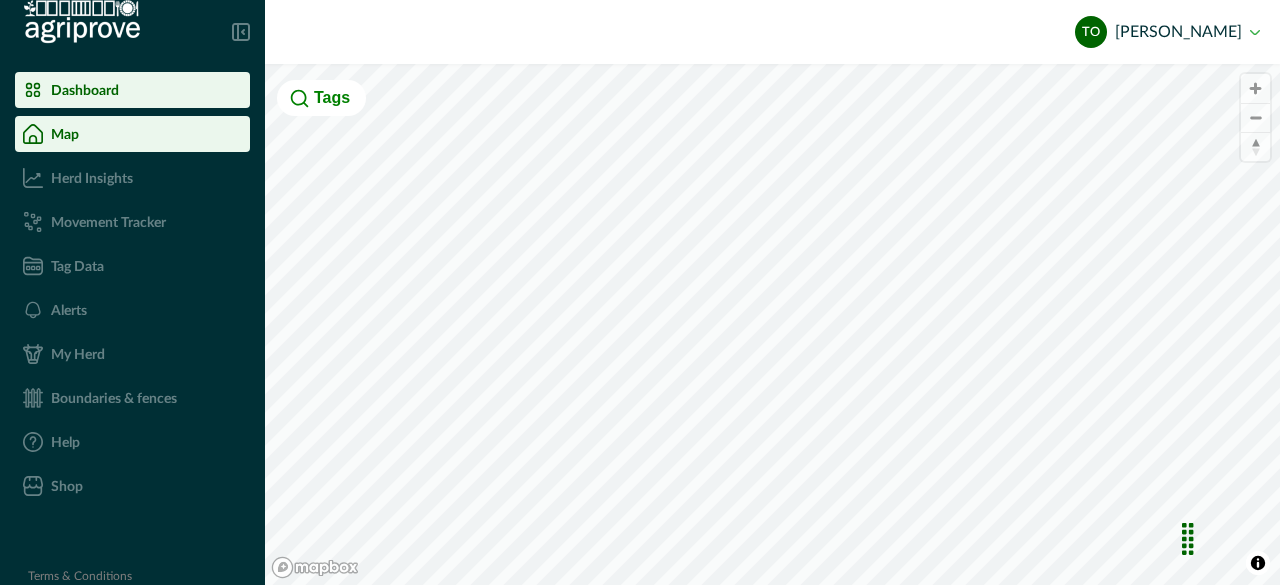 click 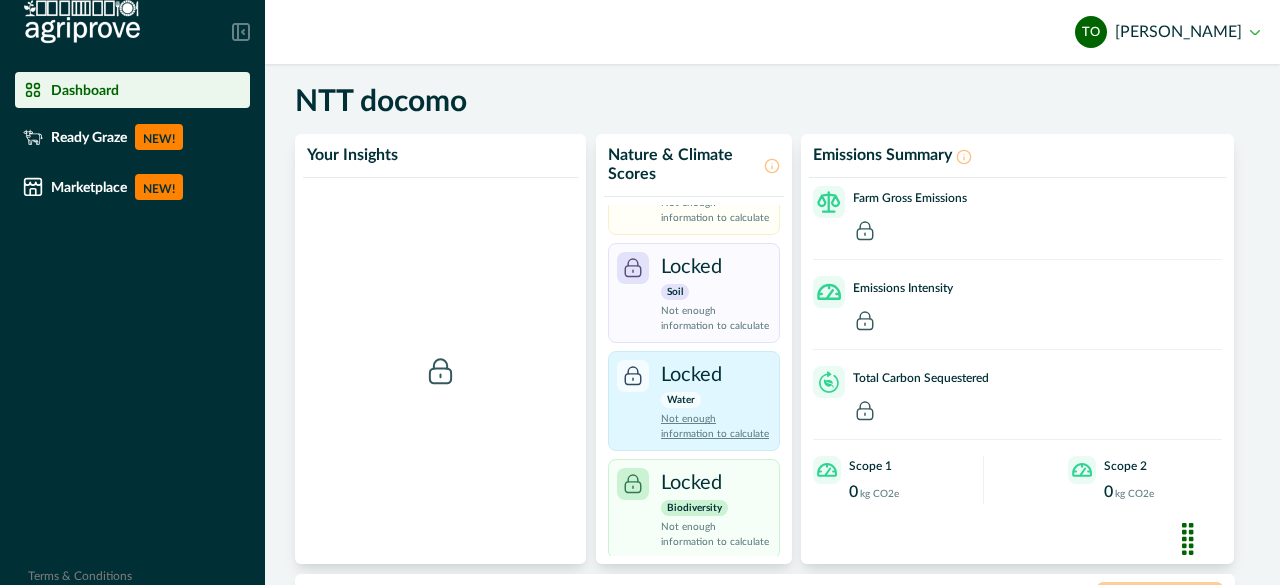 scroll, scrollTop: 74, scrollLeft: 0, axis: vertical 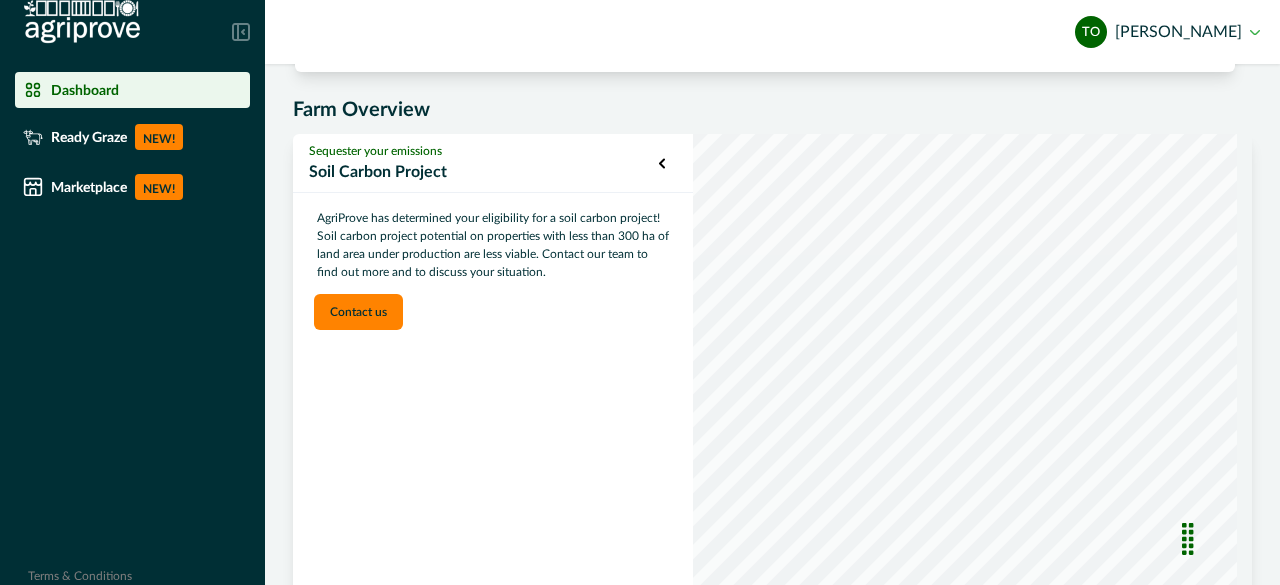 click on "AgriProve has determined your eligibility for a soil carbon project! Soil carbon project potential on properties with less than 300 ha of land area under production are less viable. Contact our team to find out more and to discuss your situation." at bounding box center (493, 245) 